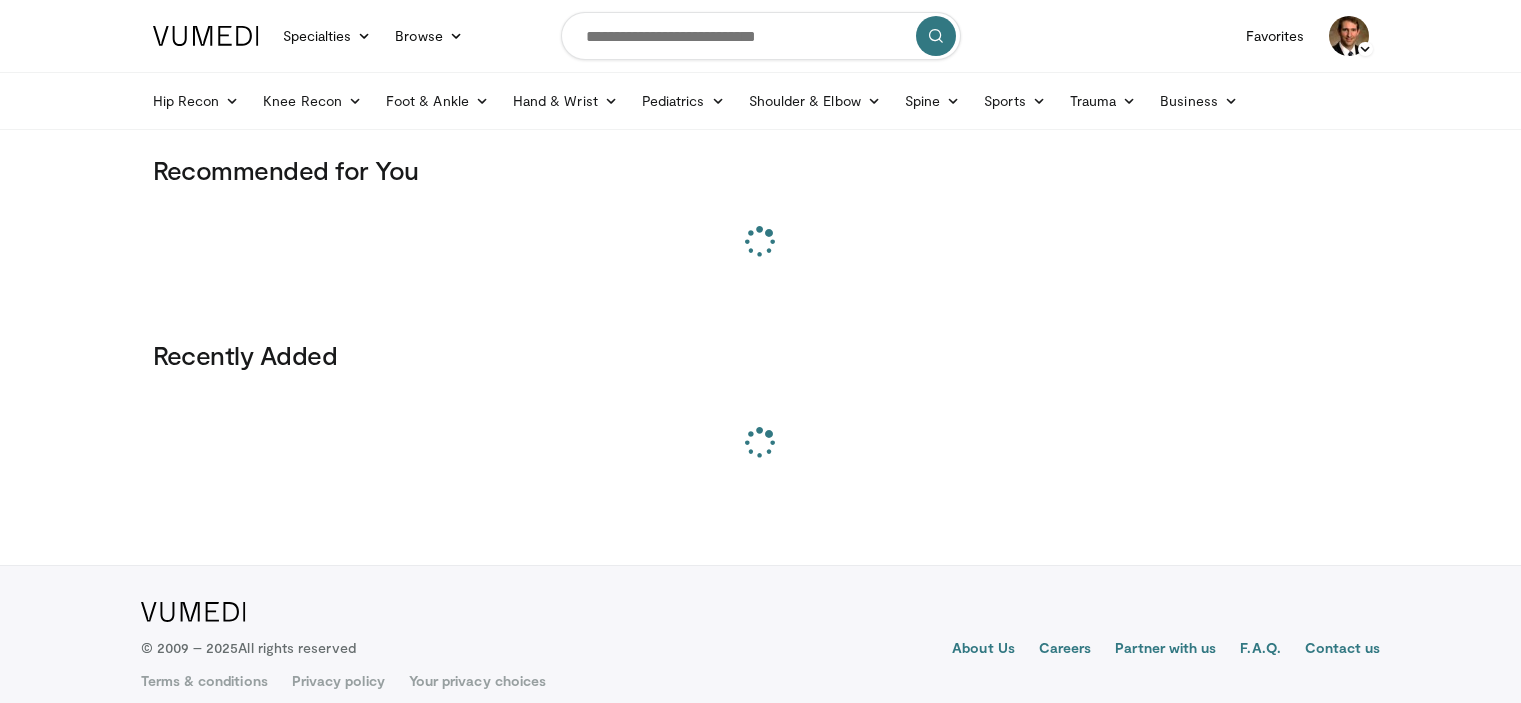 scroll, scrollTop: 0, scrollLeft: 0, axis: both 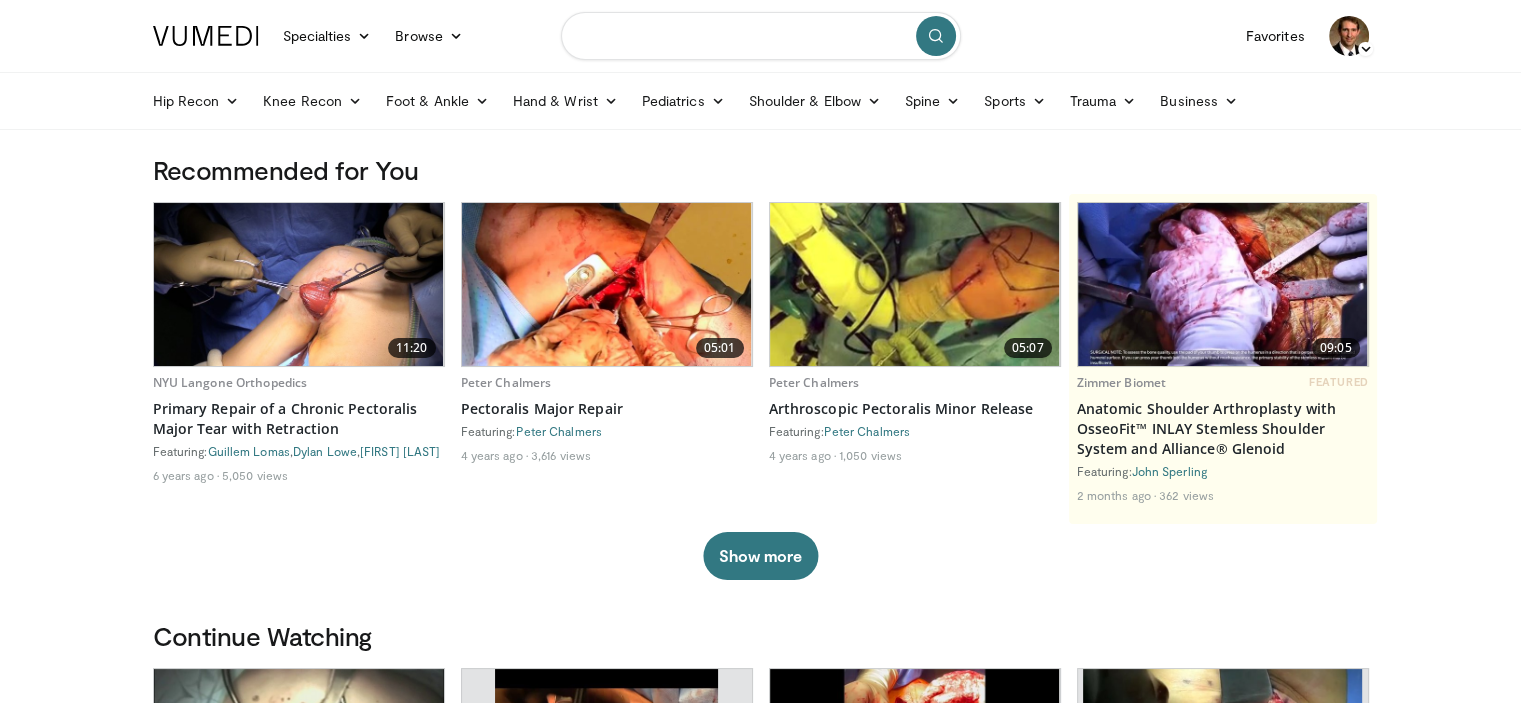 click at bounding box center [761, 36] 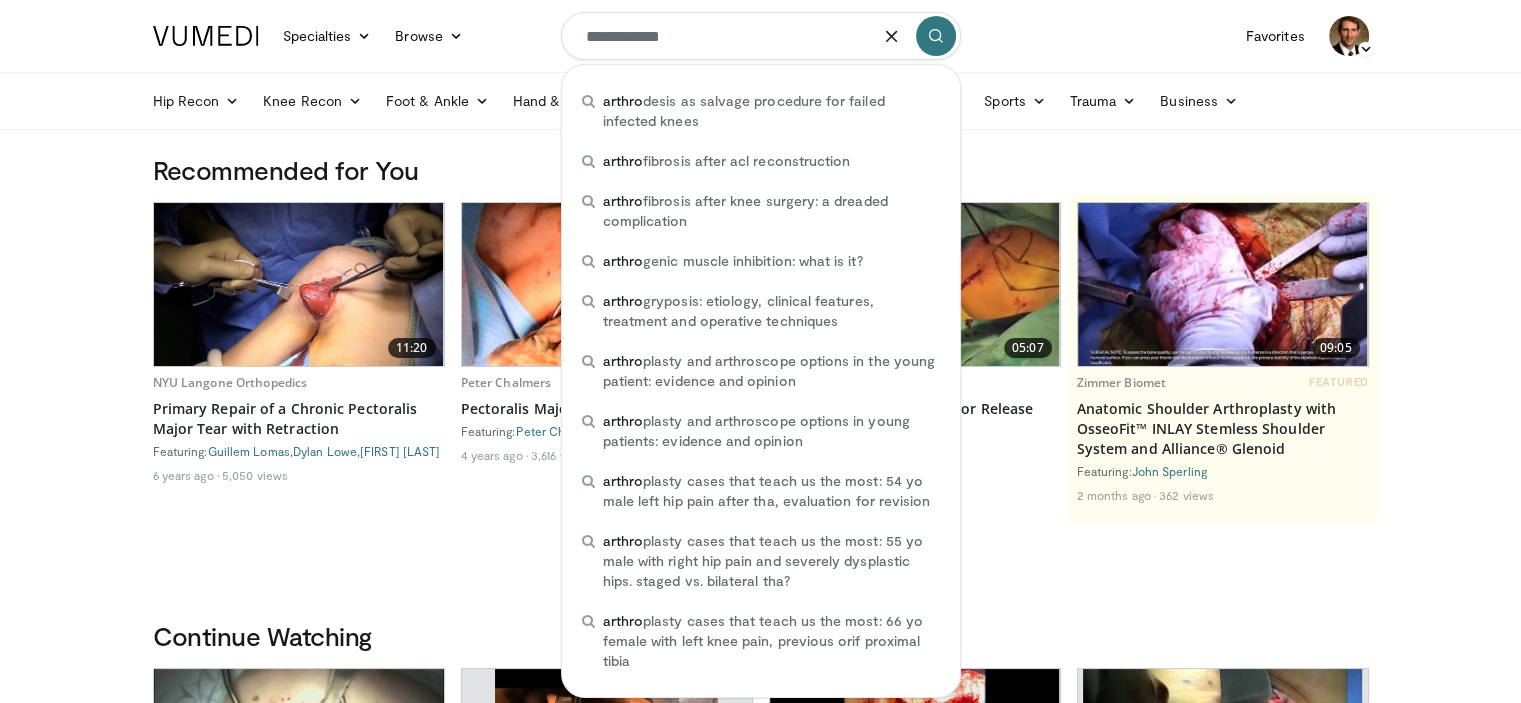 type on "**********" 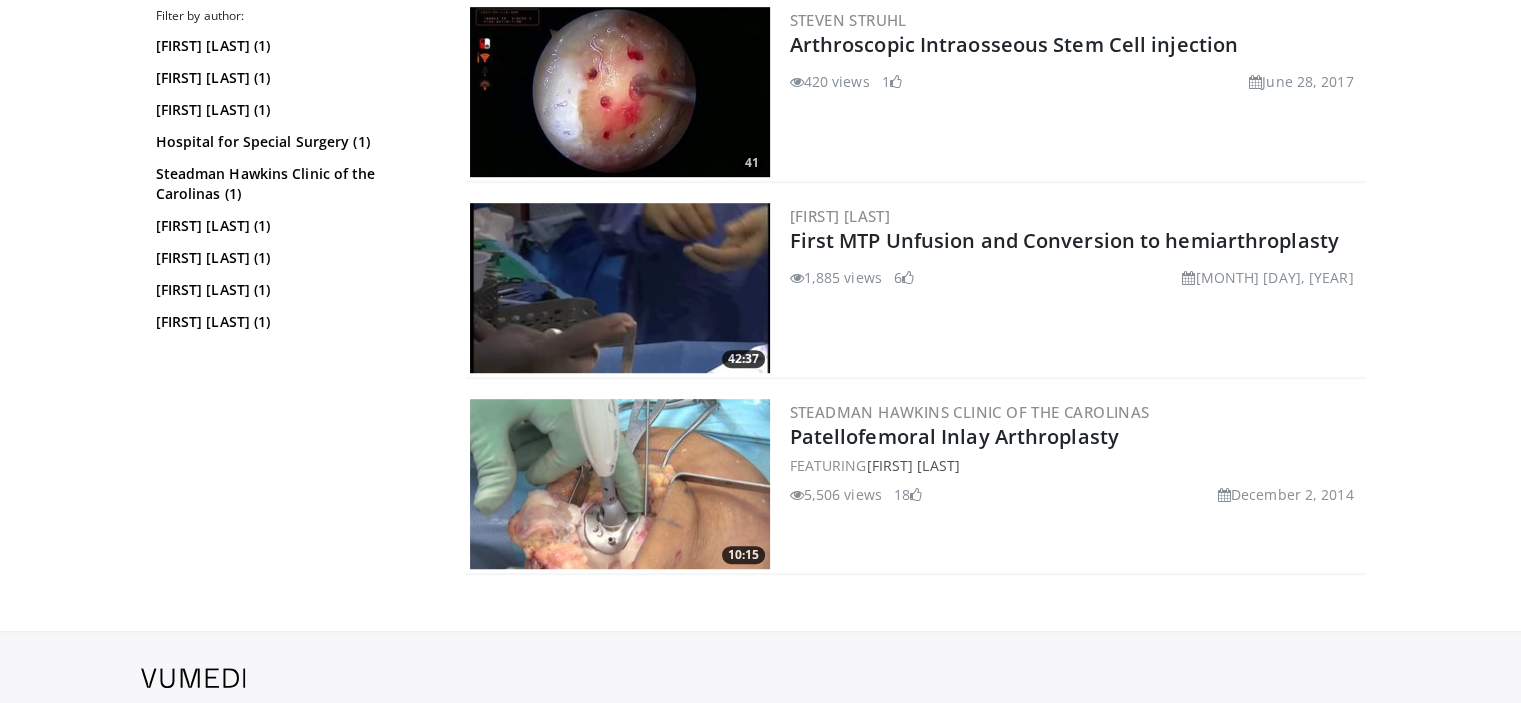 scroll, scrollTop: 1280, scrollLeft: 0, axis: vertical 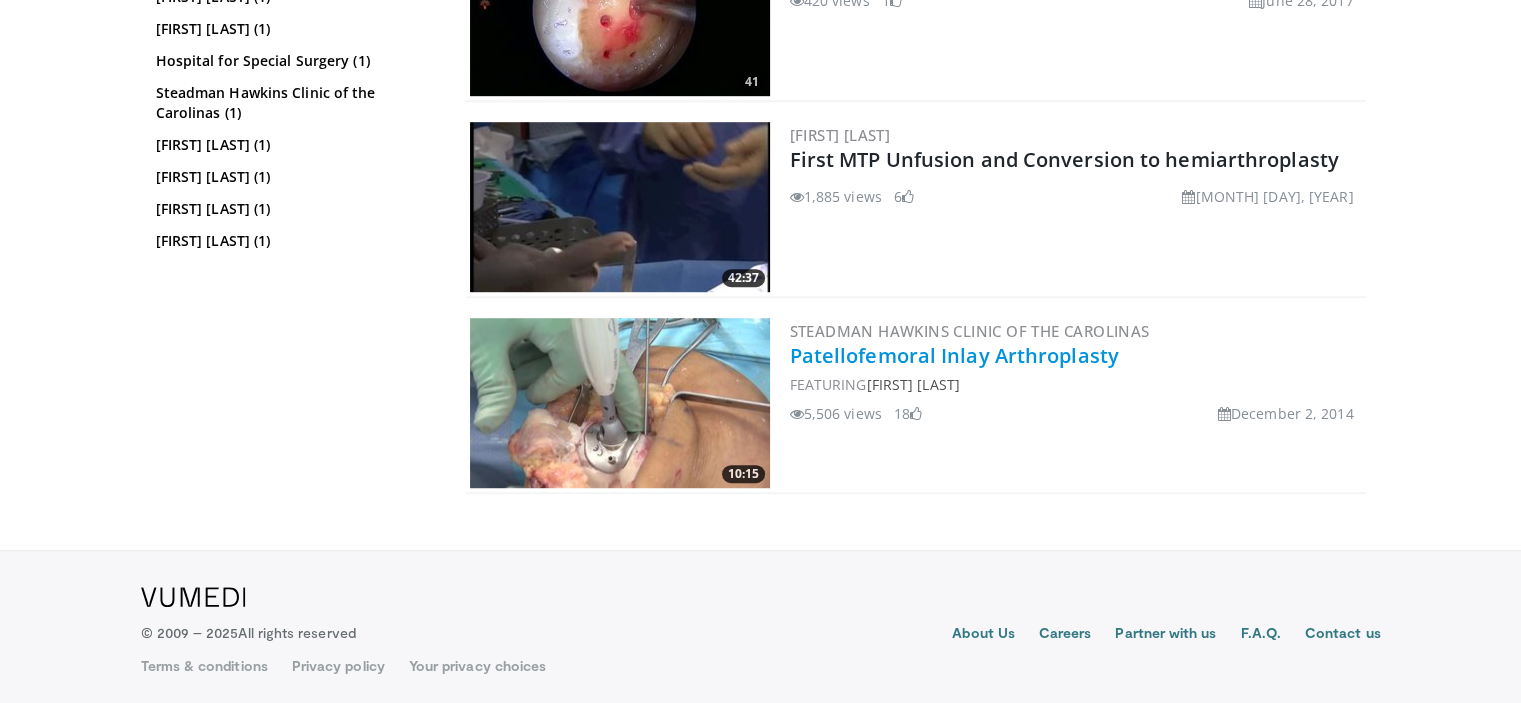 click on "Patellofemoral Inlay Arthroplasty" at bounding box center [954, 355] 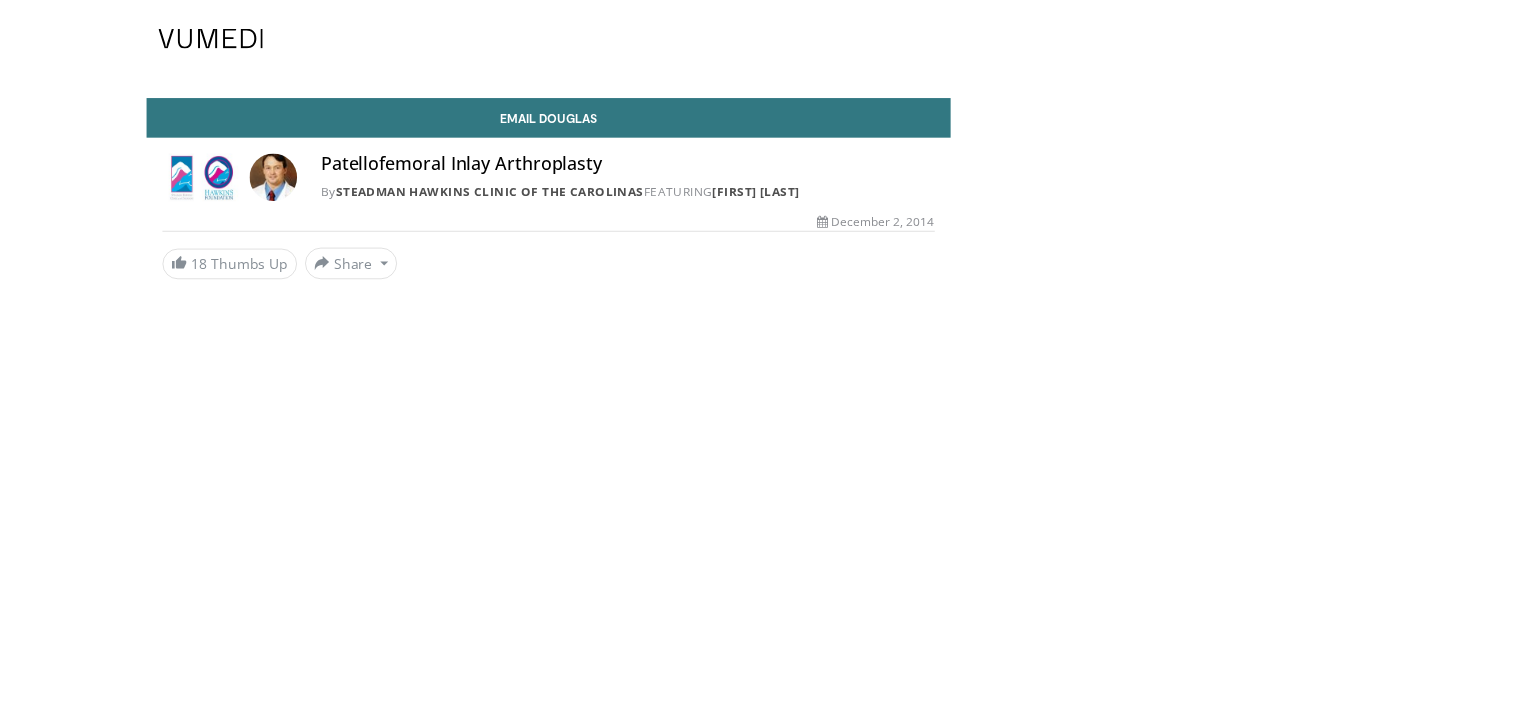scroll, scrollTop: 0, scrollLeft: 0, axis: both 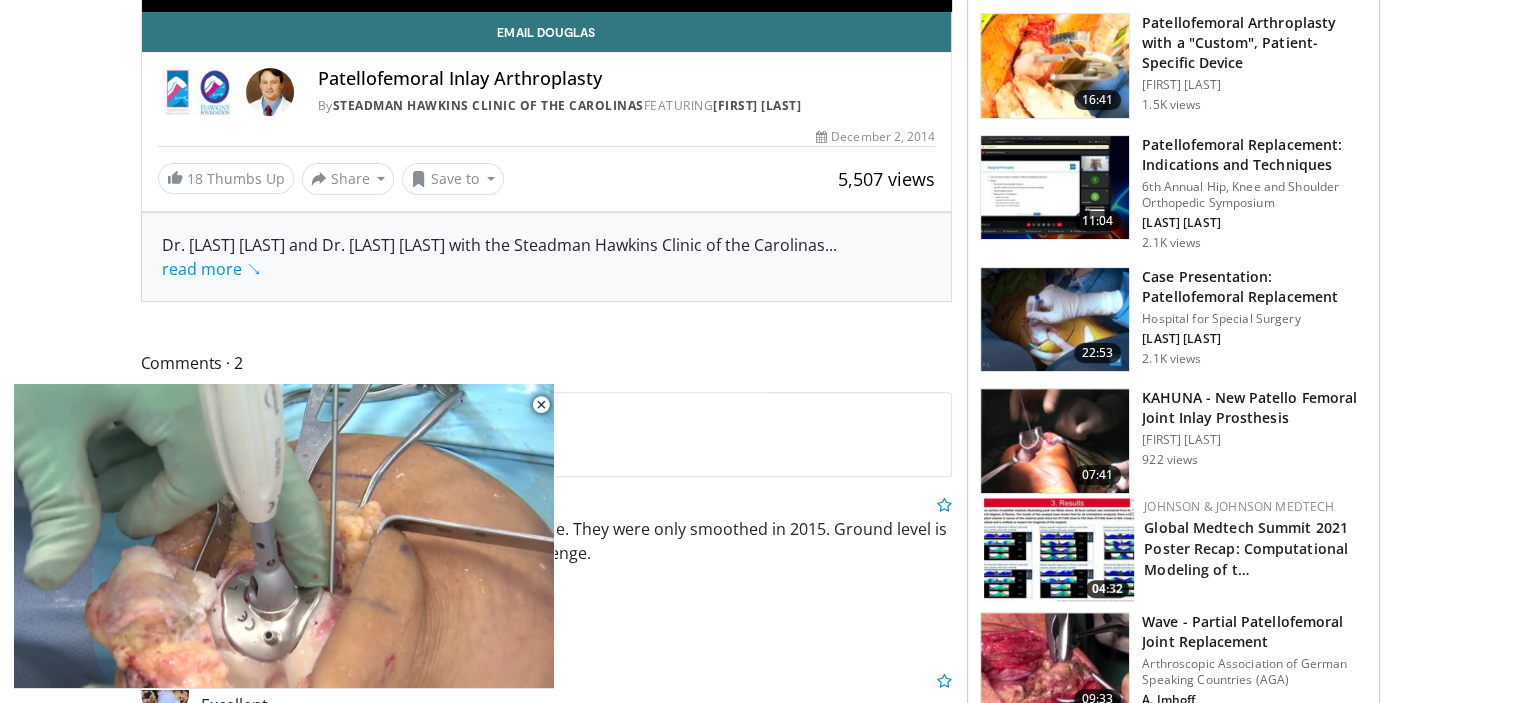 click on "KAHUNA - New Patello Femoral Joint Inlay Prosthesis" at bounding box center (1254, 408) 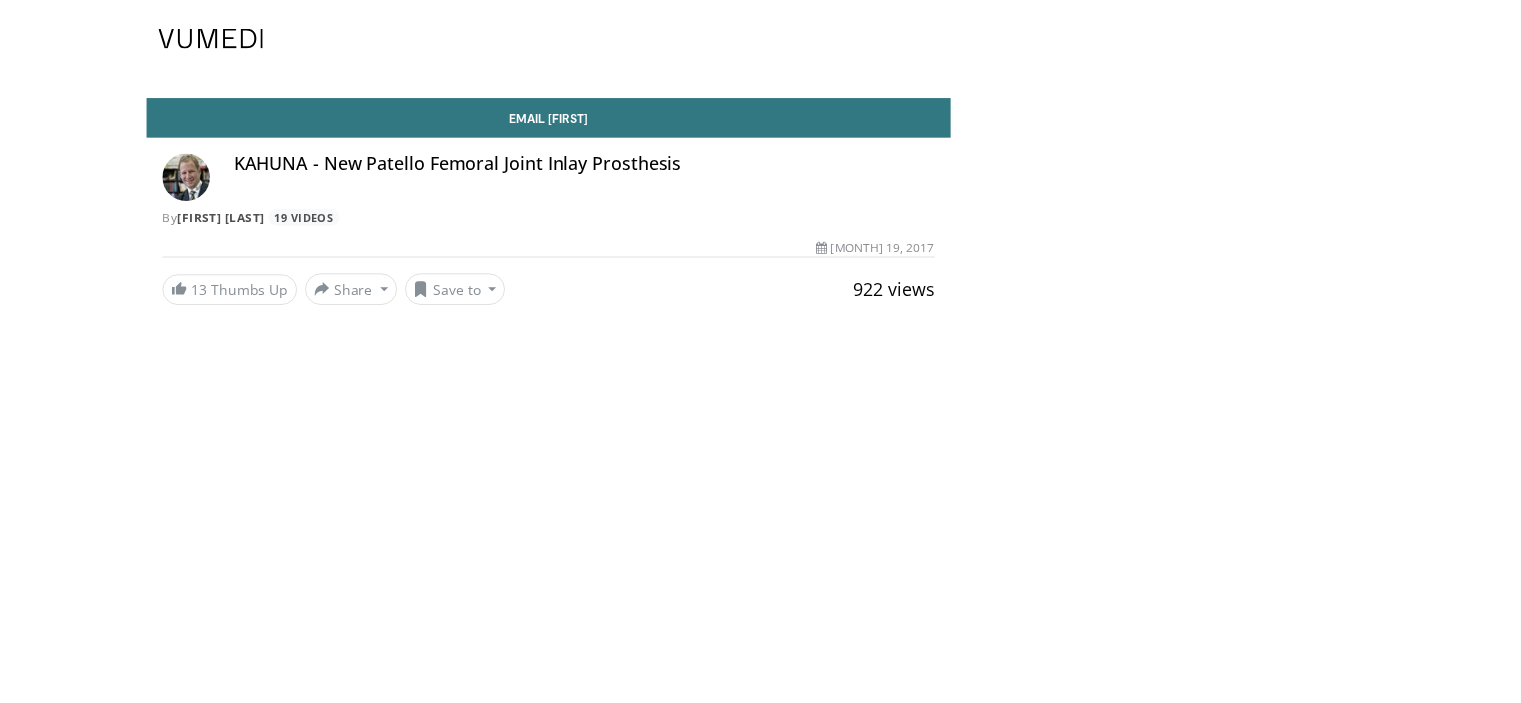 scroll, scrollTop: 0, scrollLeft: 0, axis: both 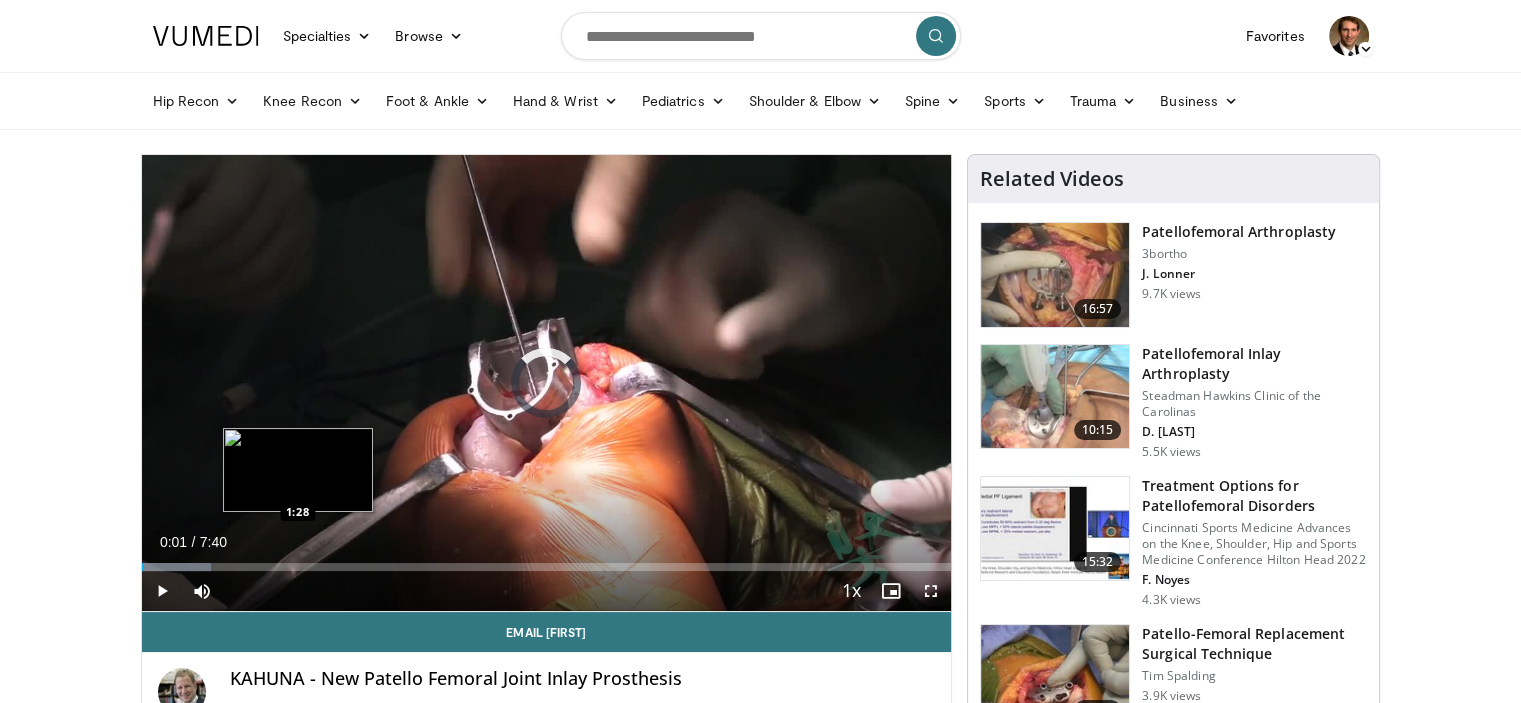 click on "Loaded :  8.60% 0:01 1:28" at bounding box center (547, 567) 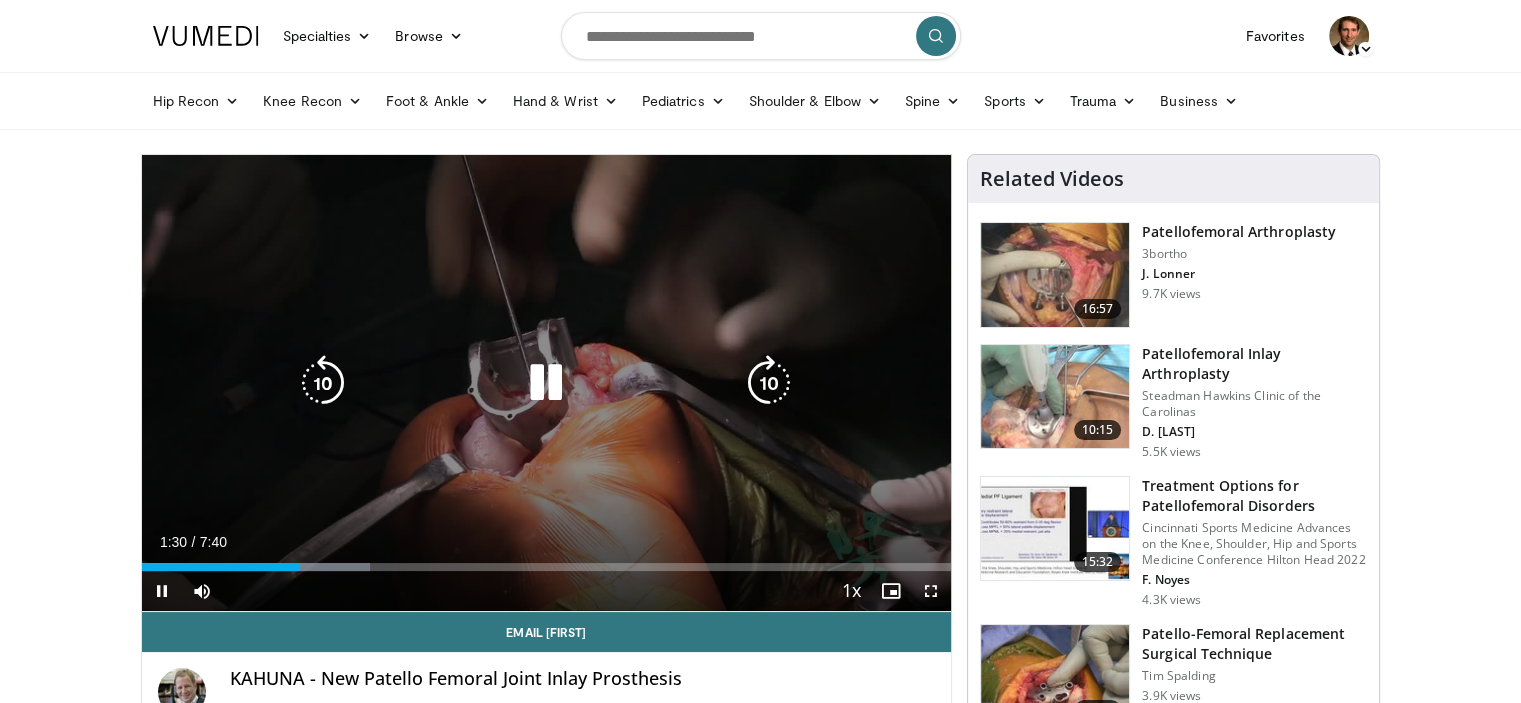 click on "**********" at bounding box center (547, 383) 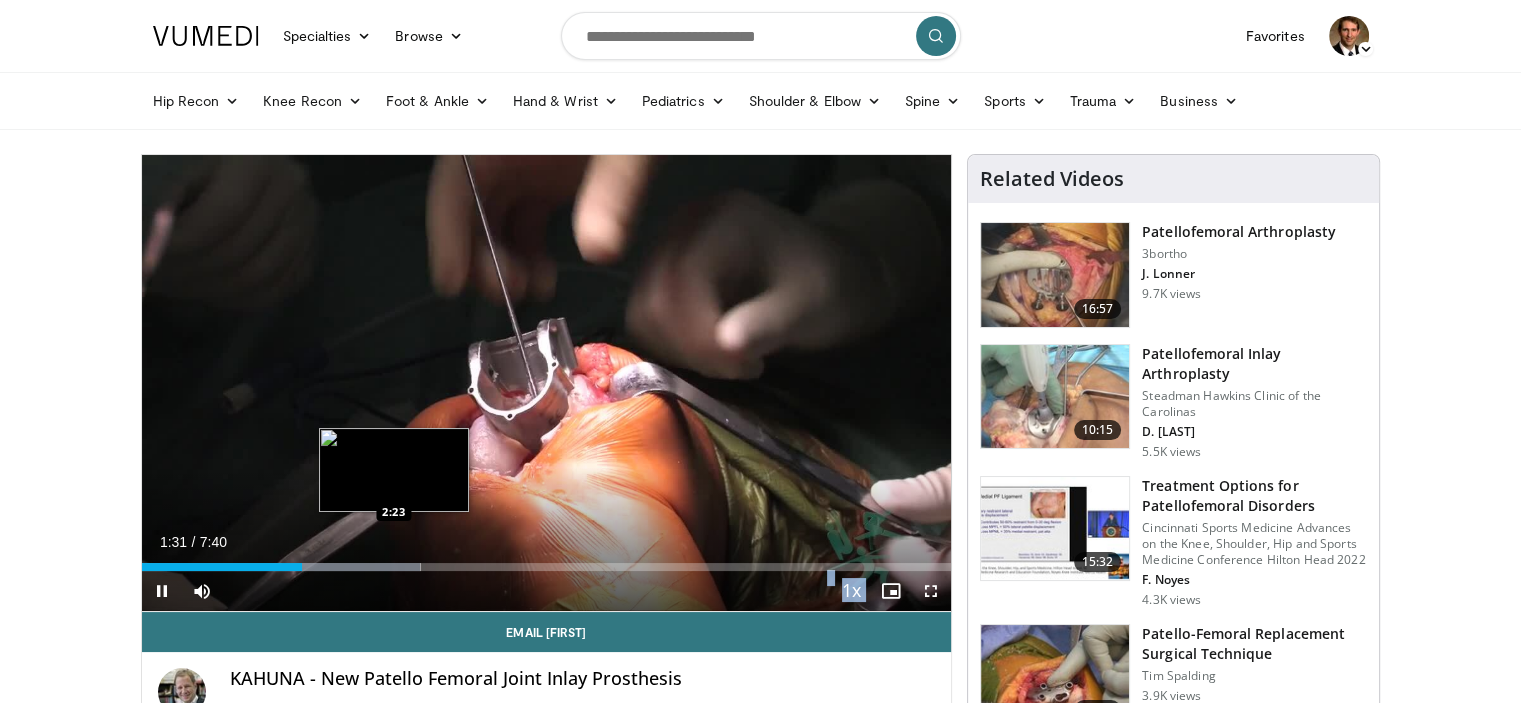 click on "Loaded :  34.46% 1:31 2:23" at bounding box center [547, 567] 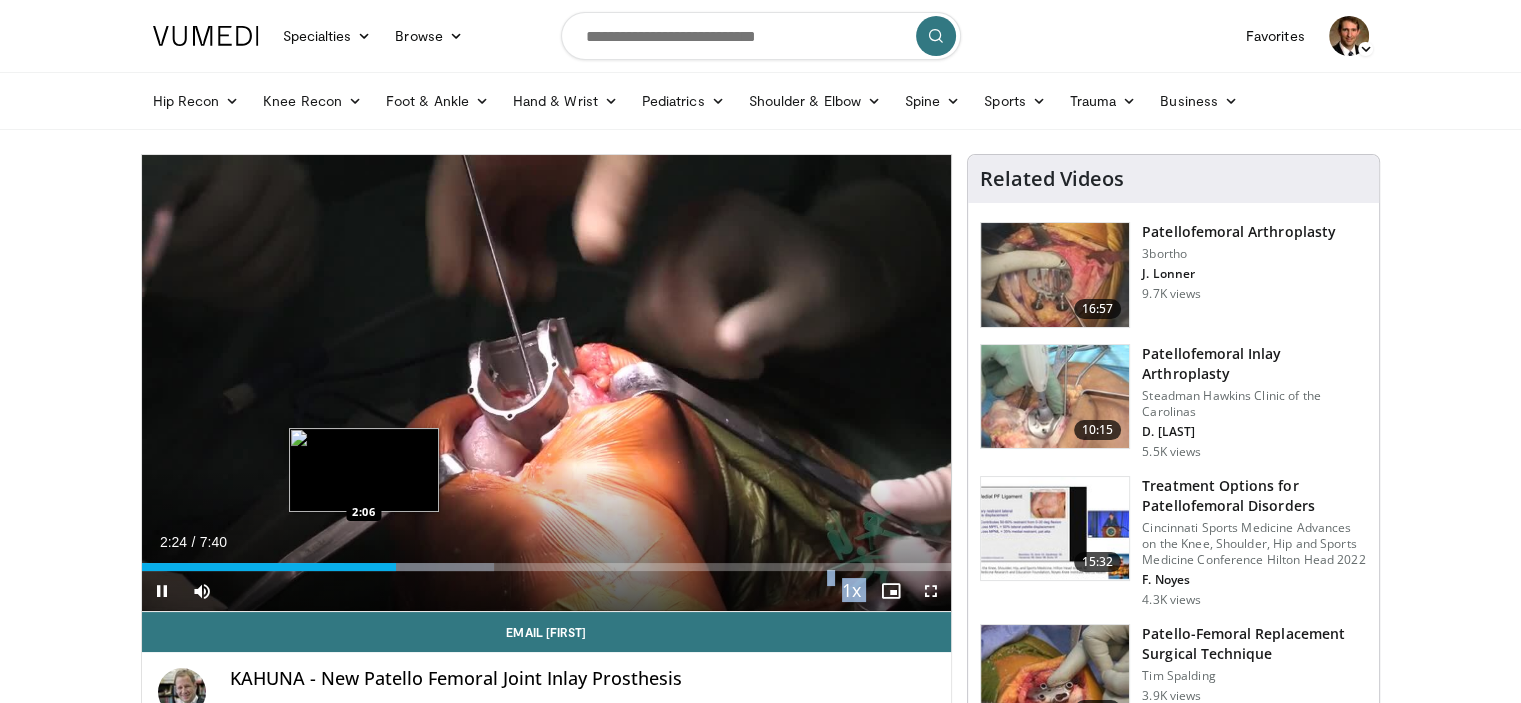 click on "Loaded :  43.49% 2:24 2:06" at bounding box center [547, 561] 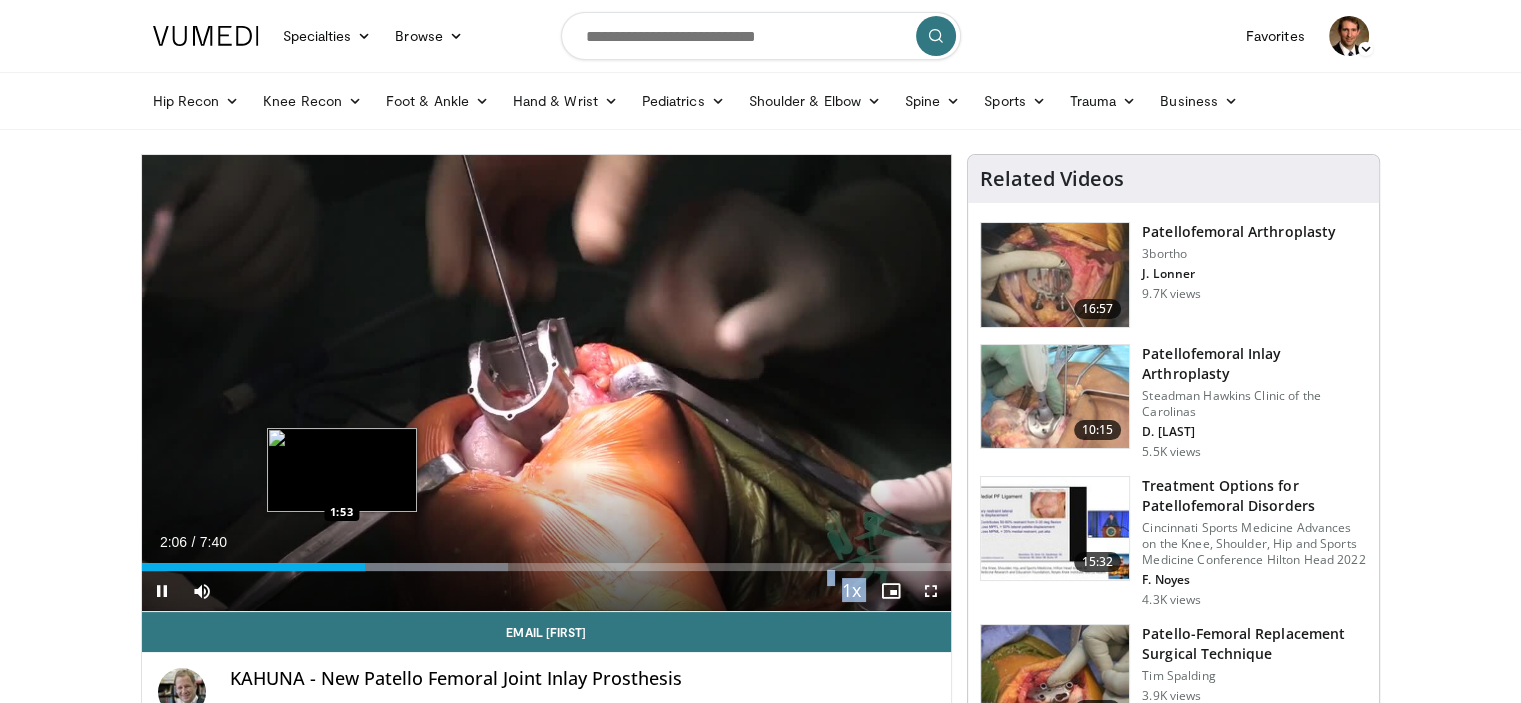 click on "2:06" at bounding box center [253, 567] 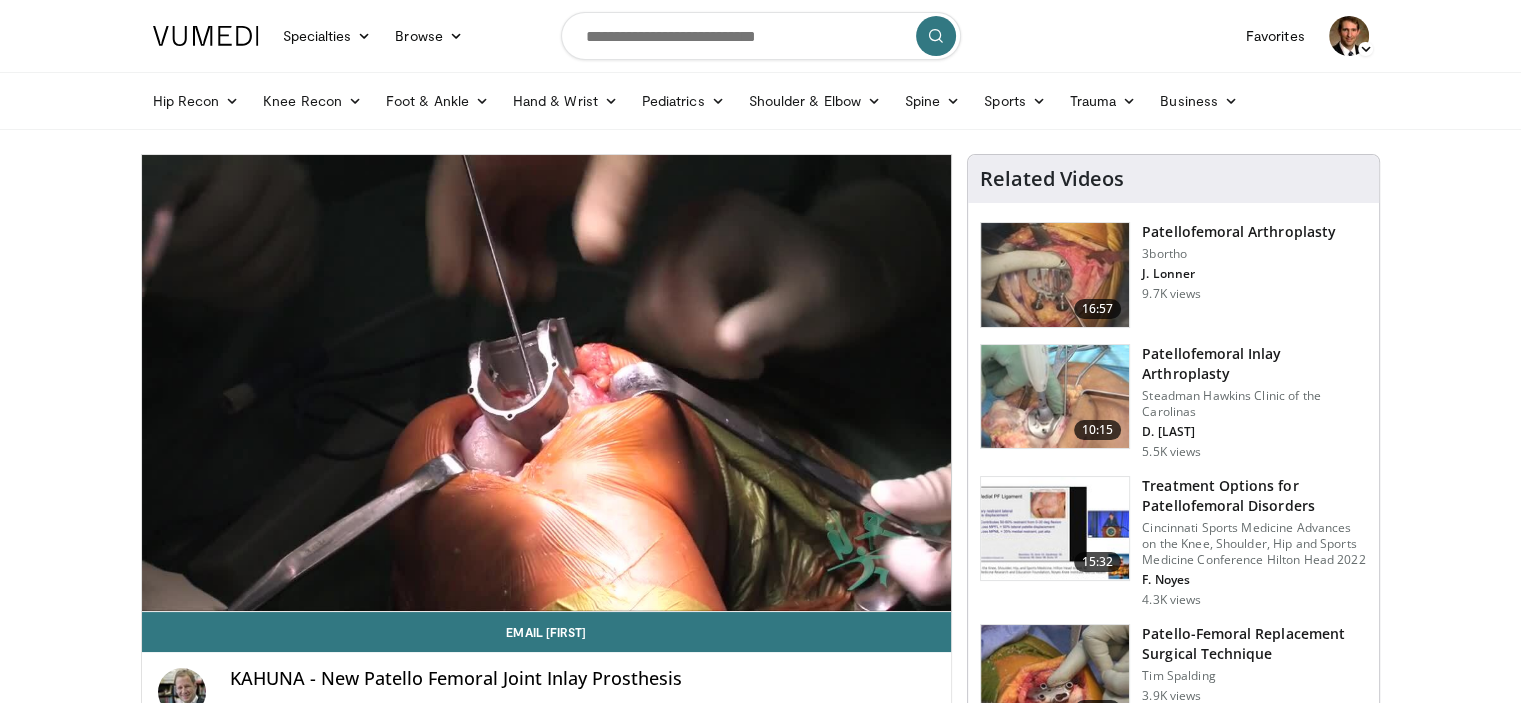 click on "Patellofemoral Inlay Arthroplasty" at bounding box center (1254, 364) 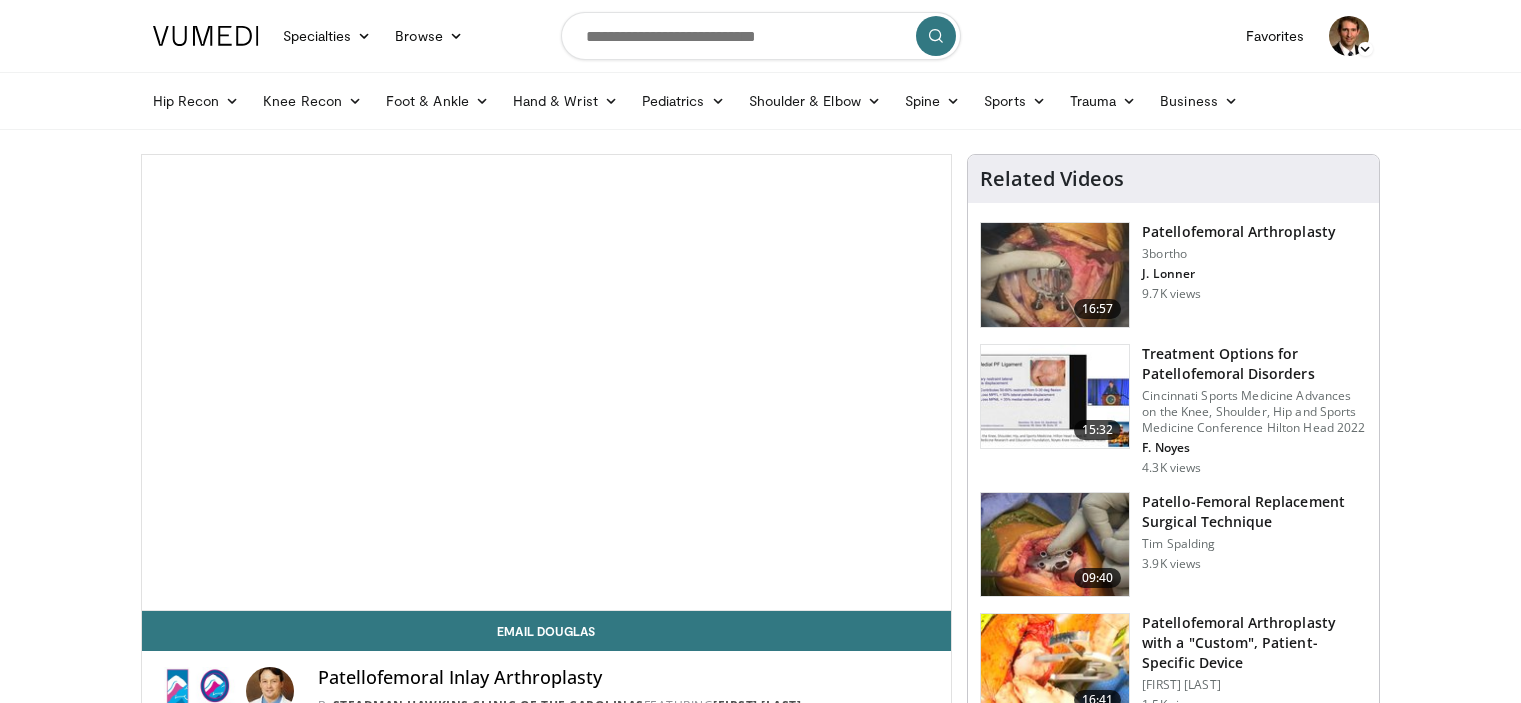scroll, scrollTop: 200, scrollLeft: 0, axis: vertical 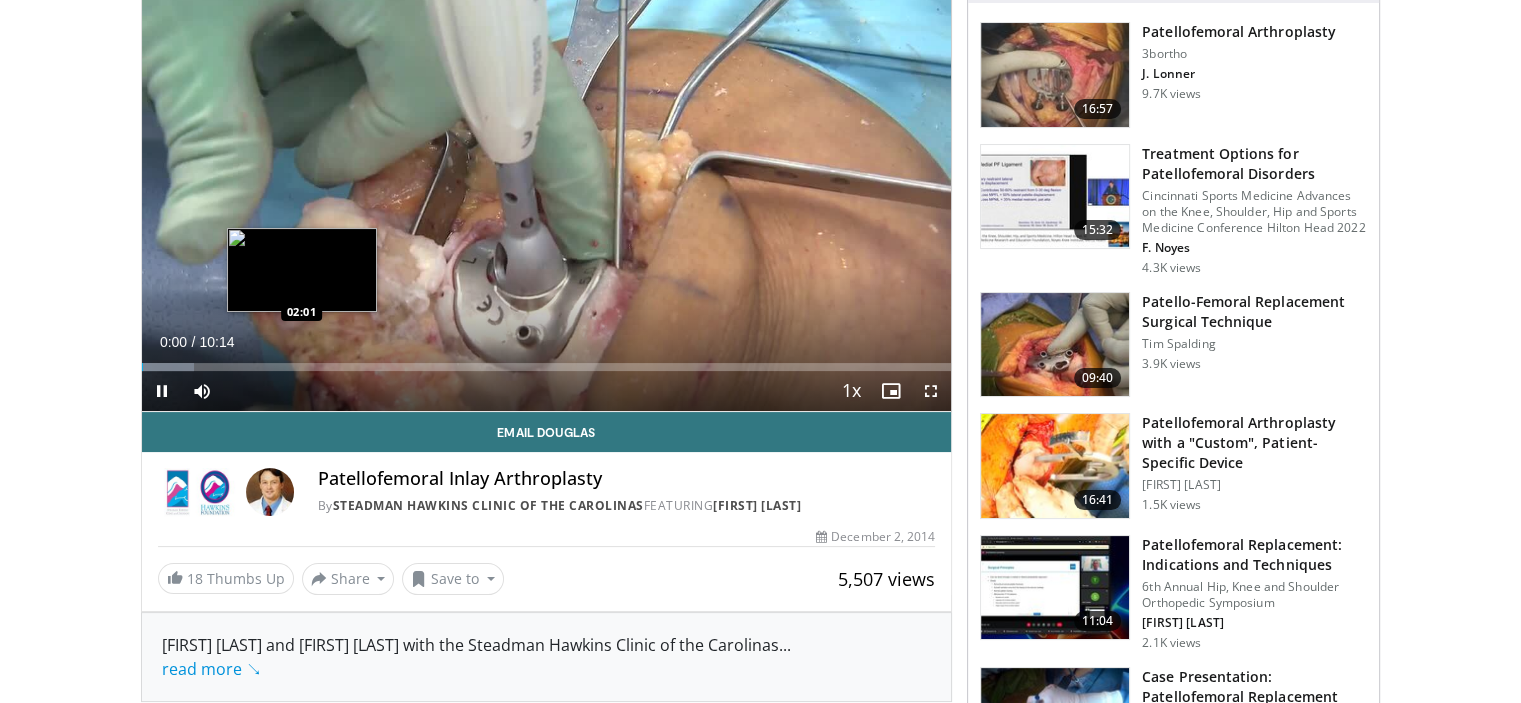 click on "Loaded :  6.49% 00:01 02:01" at bounding box center [547, 361] 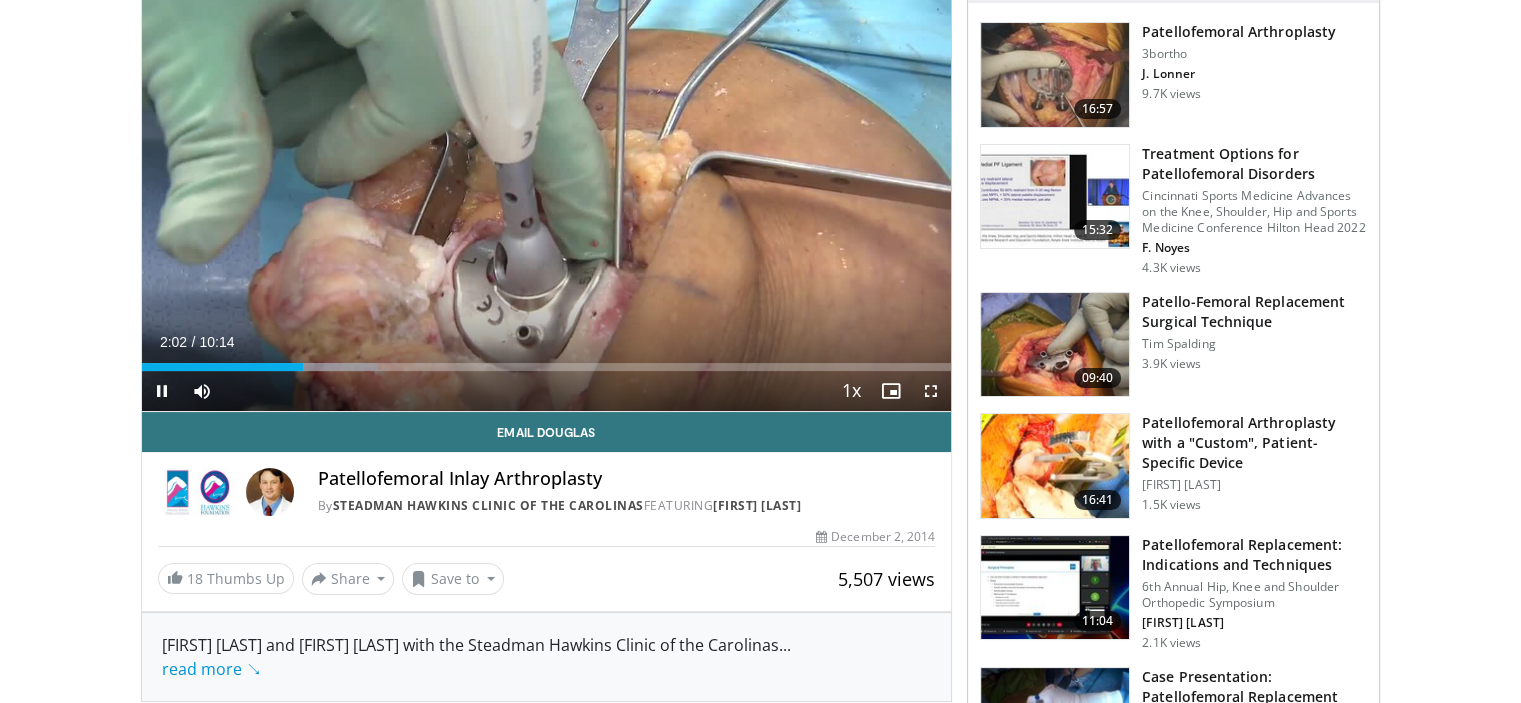 click on "Current Time  2:02 / Duration  10:14 Pause Skip Backward Skip Forward Mute Loaded :  29.23% 02:02 02:38 Stream Type  LIVE Seek to live, currently behind live LIVE   1x Playback Rate 0.5x 0.75x 1x , selected 1.25x 1.5x 1.75x 2x Chapters Chapters Descriptions descriptions off , selected Captions captions settings , opens captions settings dialog captions off , selected Audio Track en (Main) , selected Fullscreen Enable picture-in-picture mode" at bounding box center [547, 391] 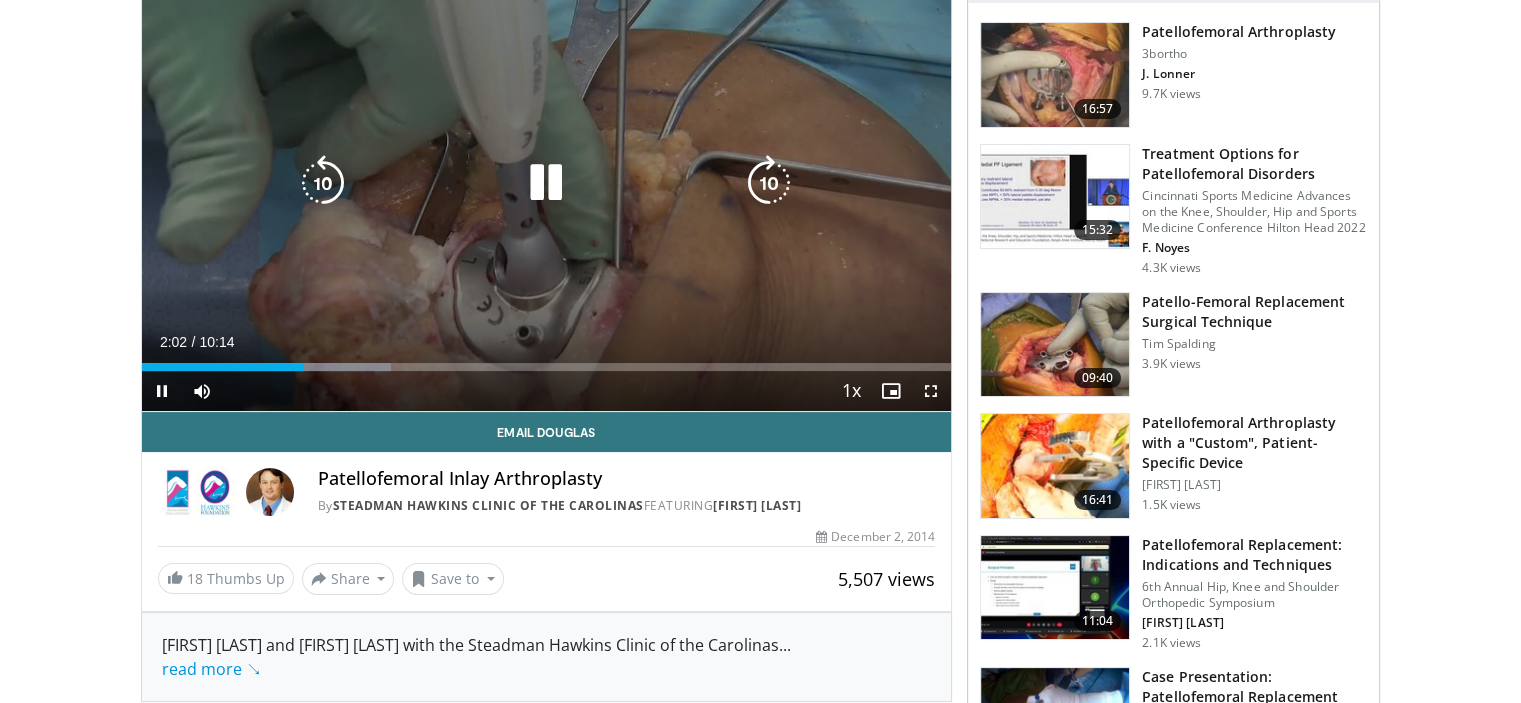 click on "Current Time  2:02 / Duration  10:14 Pause Skip Backward Skip Forward Mute Loaded :  30.85% 02:03 02:38 Stream Type  LIVE Seek to live, currently behind live LIVE   1x Playback Rate 0.5x 0.75x 1x , selected 1.25x 1.5x 1.75x 2x Chapters Chapters Descriptions descriptions off , selected Captions captions settings , opens captions settings dialog captions off , selected Audio Track en (Main) , selected Fullscreen Enable picture-in-picture mode" at bounding box center [547, 391] 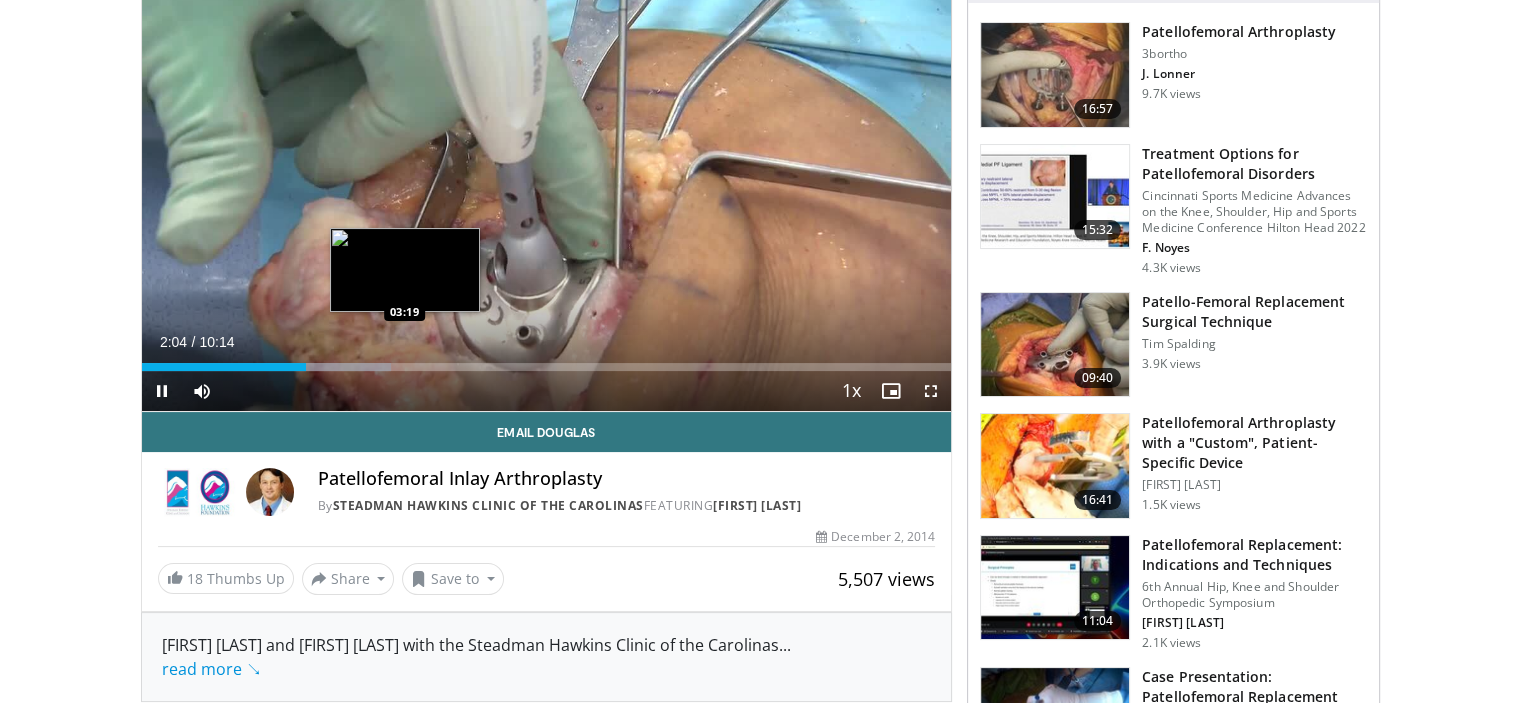 click on "Loaded :  30.85% 02:04 03:19" at bounding box center [547, 367] 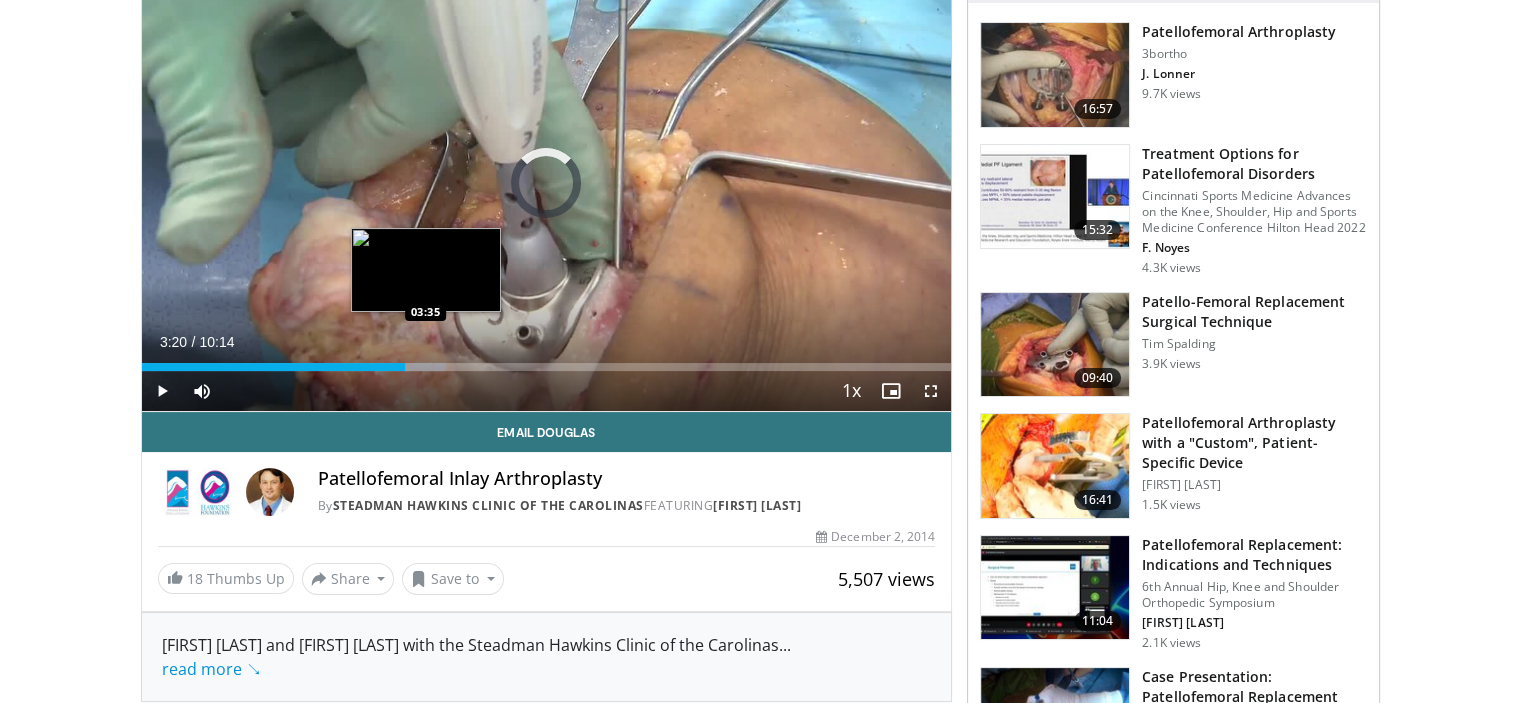 click on "Loaded :  37.46% 03:20 03:35" at bounding box center (547, 367) 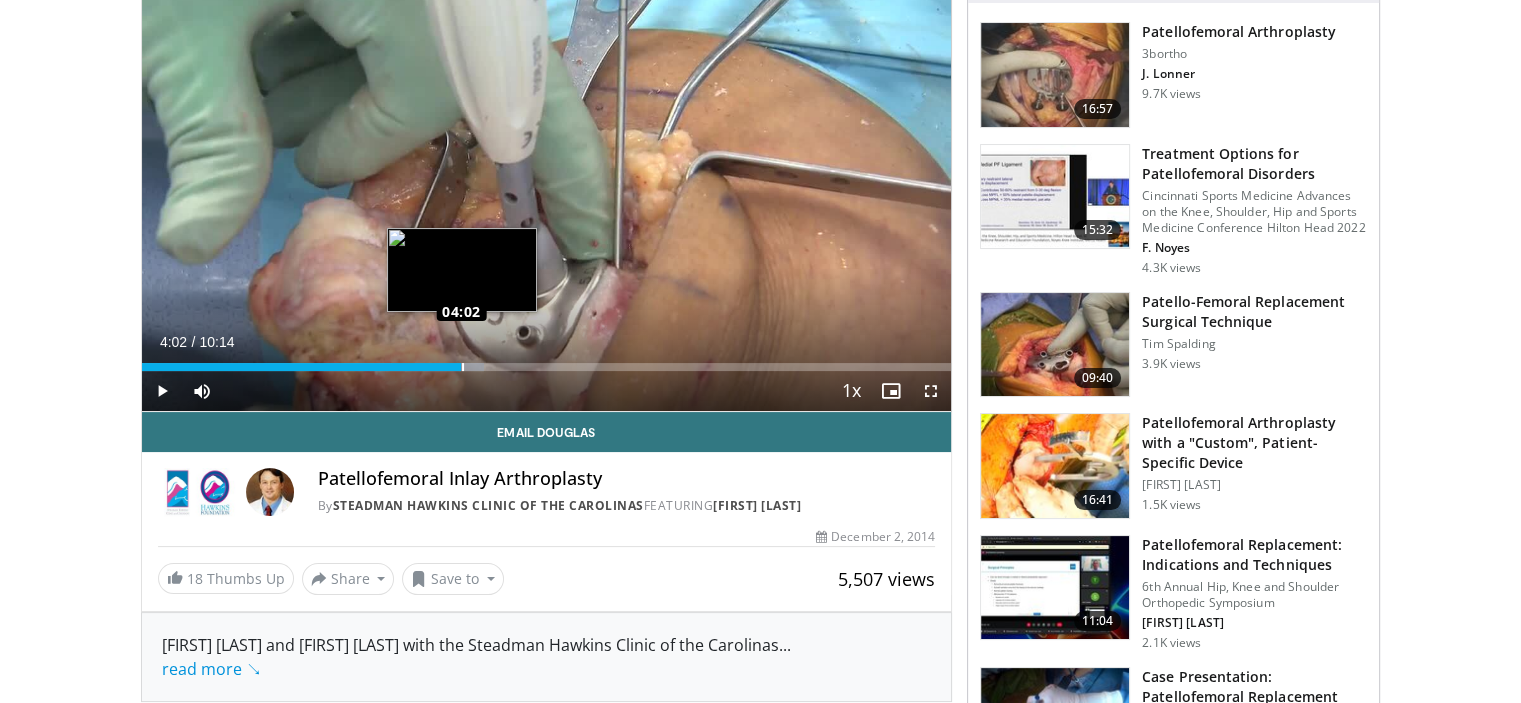 click at bounding box center [463, 367] 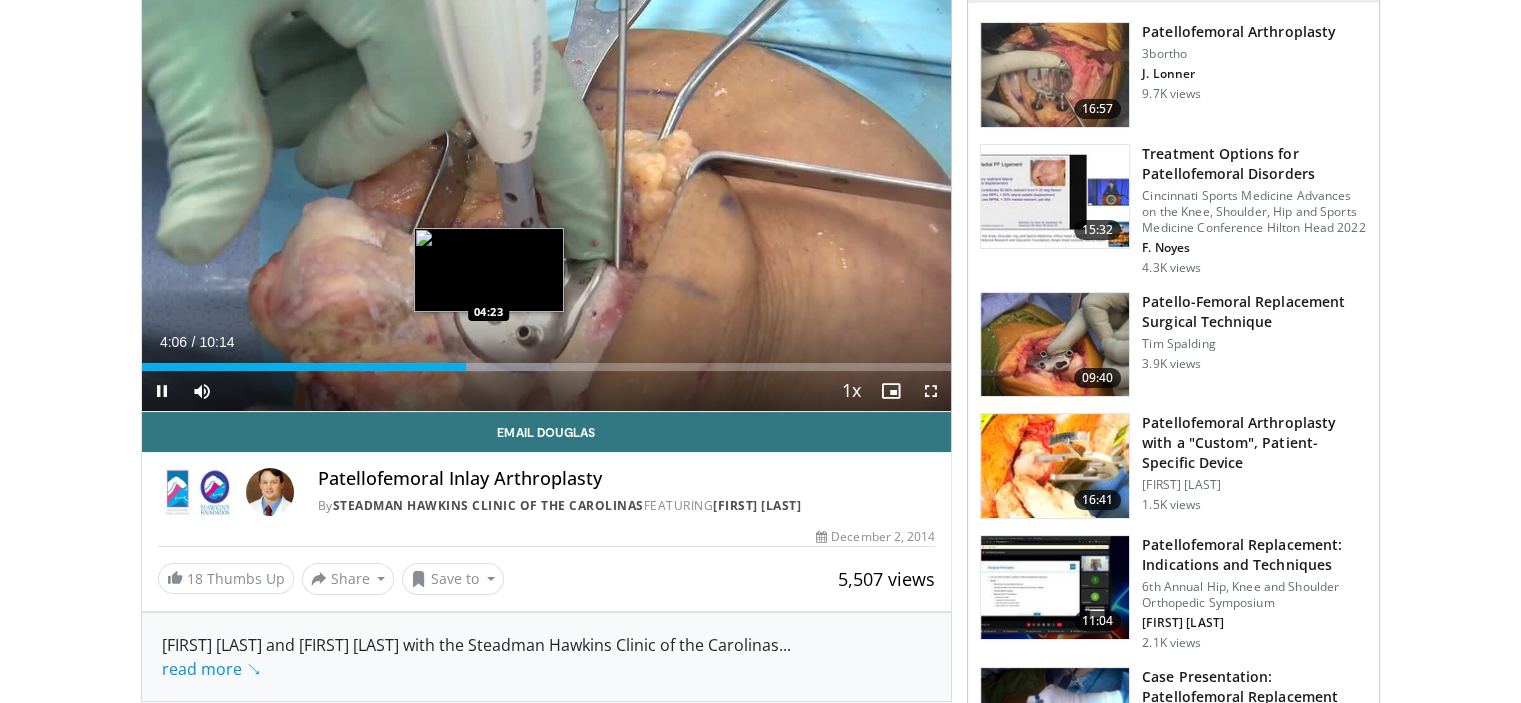 click on "Loaded :  50.34% 04:06 04:23" at bounding box center (547, 367) 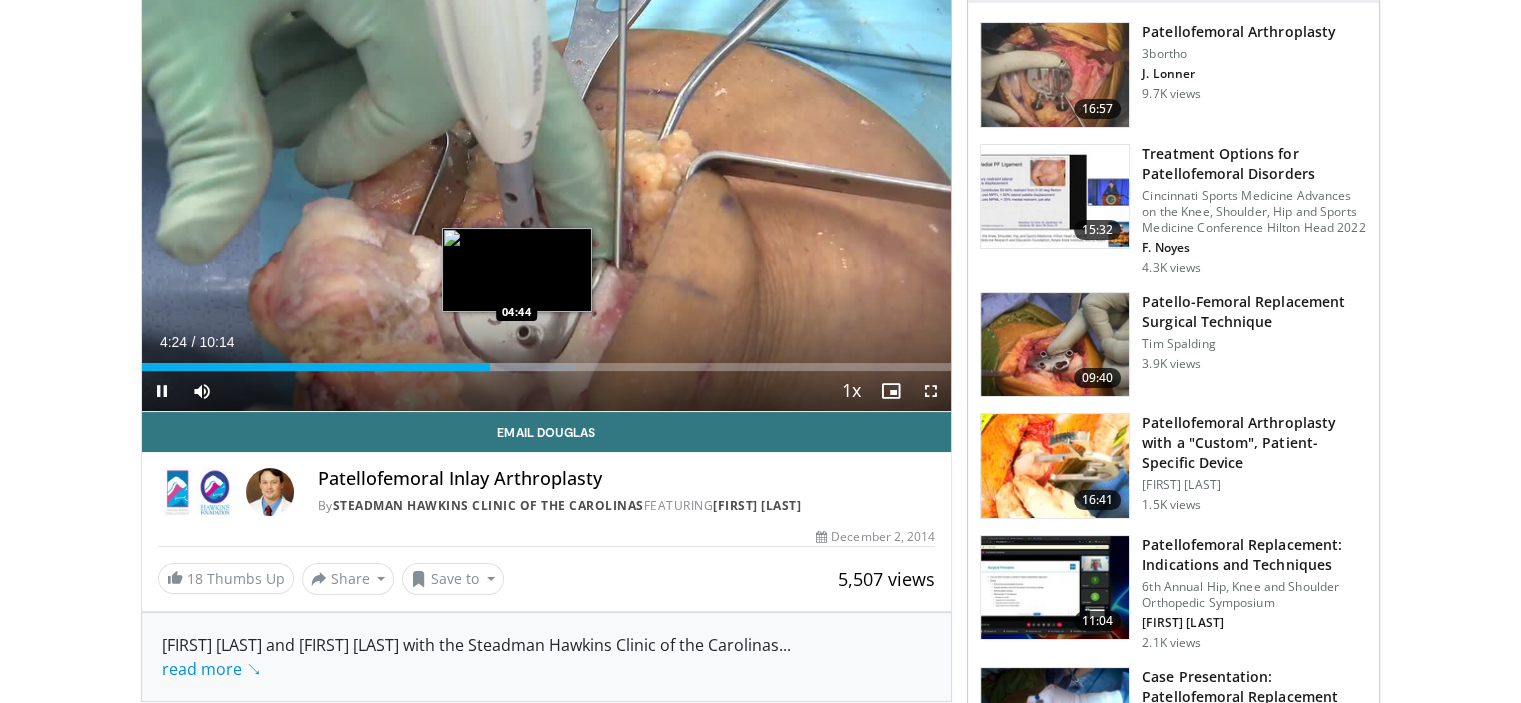 click at bounding box center [513, 367] 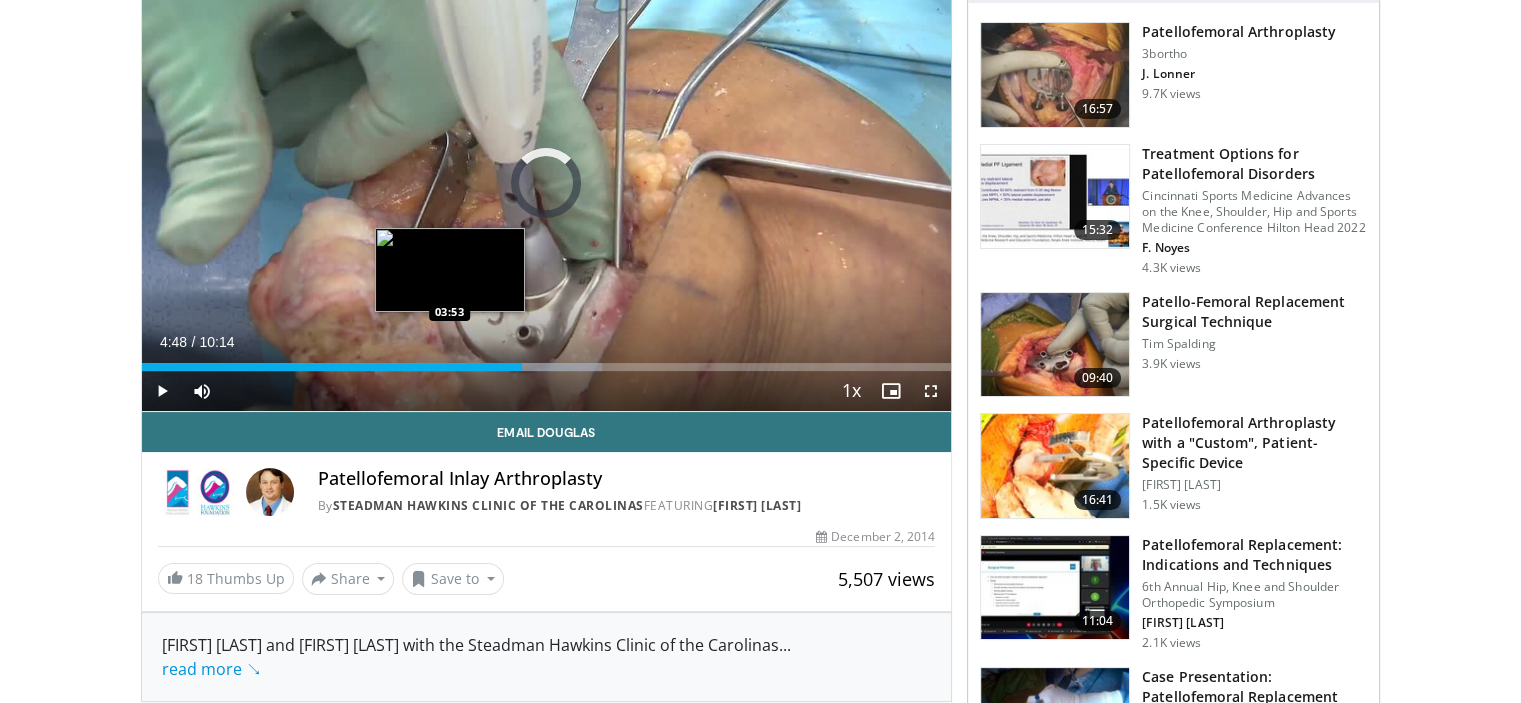 click on "04:48" at bounding box center (332, 367) 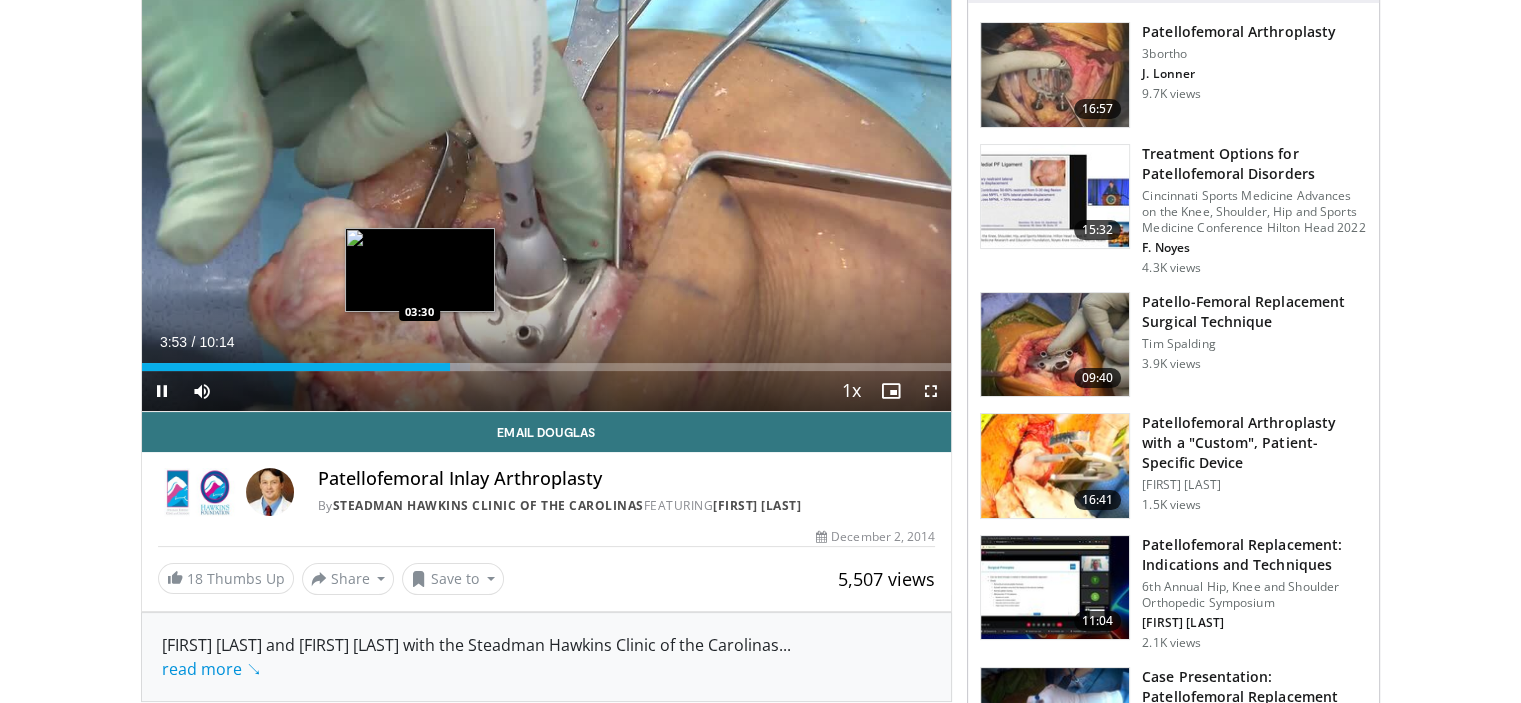 click on "Loaded :  40.60% 03:54 03:30" at bounding box center (547, 367) 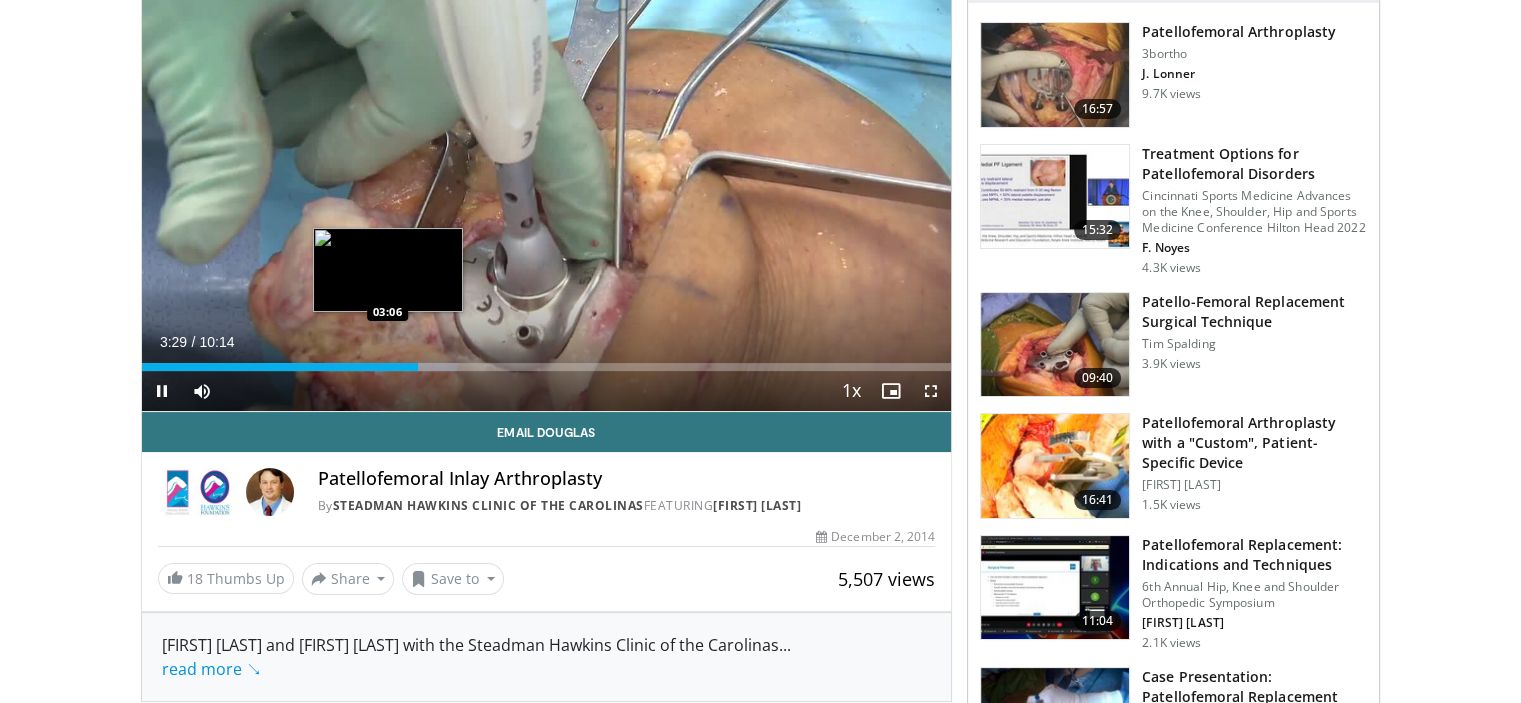 click on "03:29" at bounding box center [280, 367] 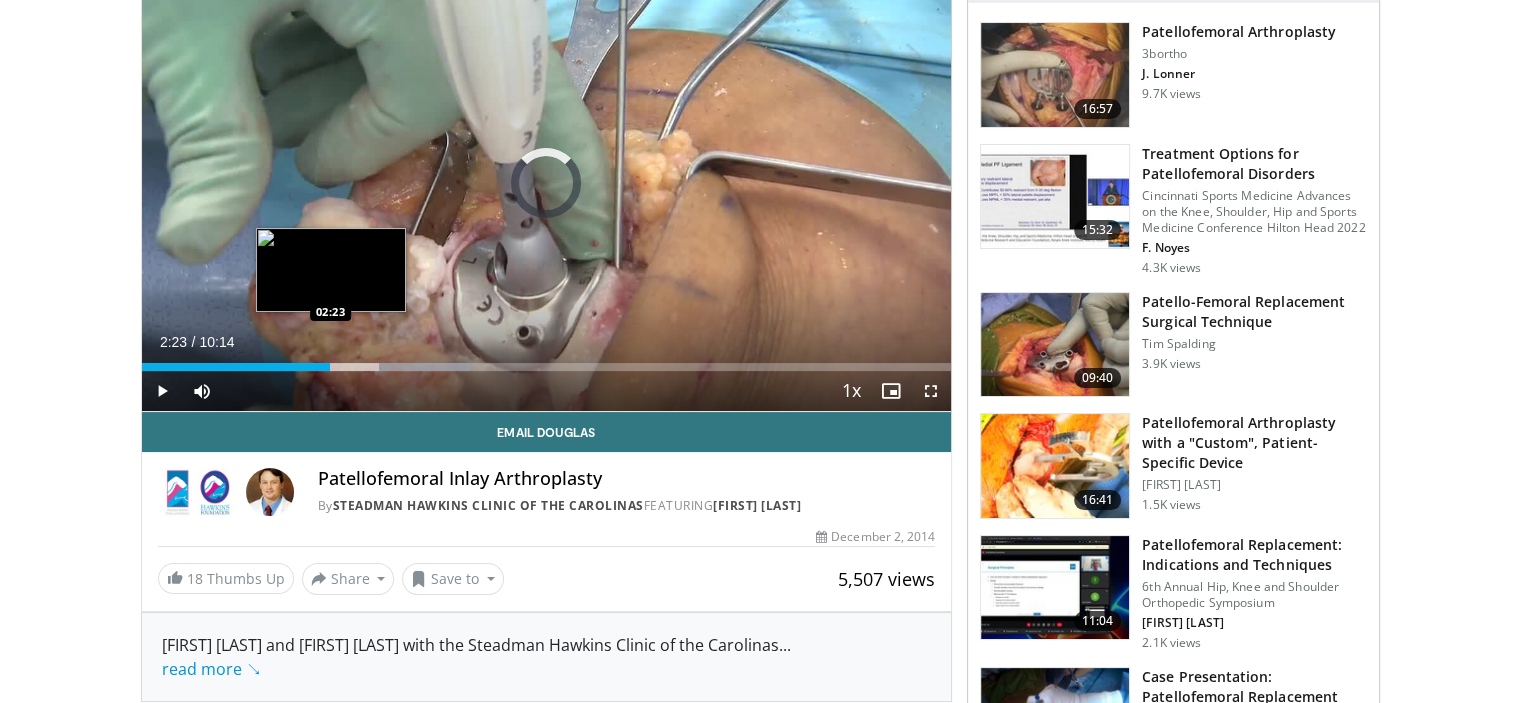 click on "Loaded :  40.60% 02:23 02:23" at bounding box center (547, 367) 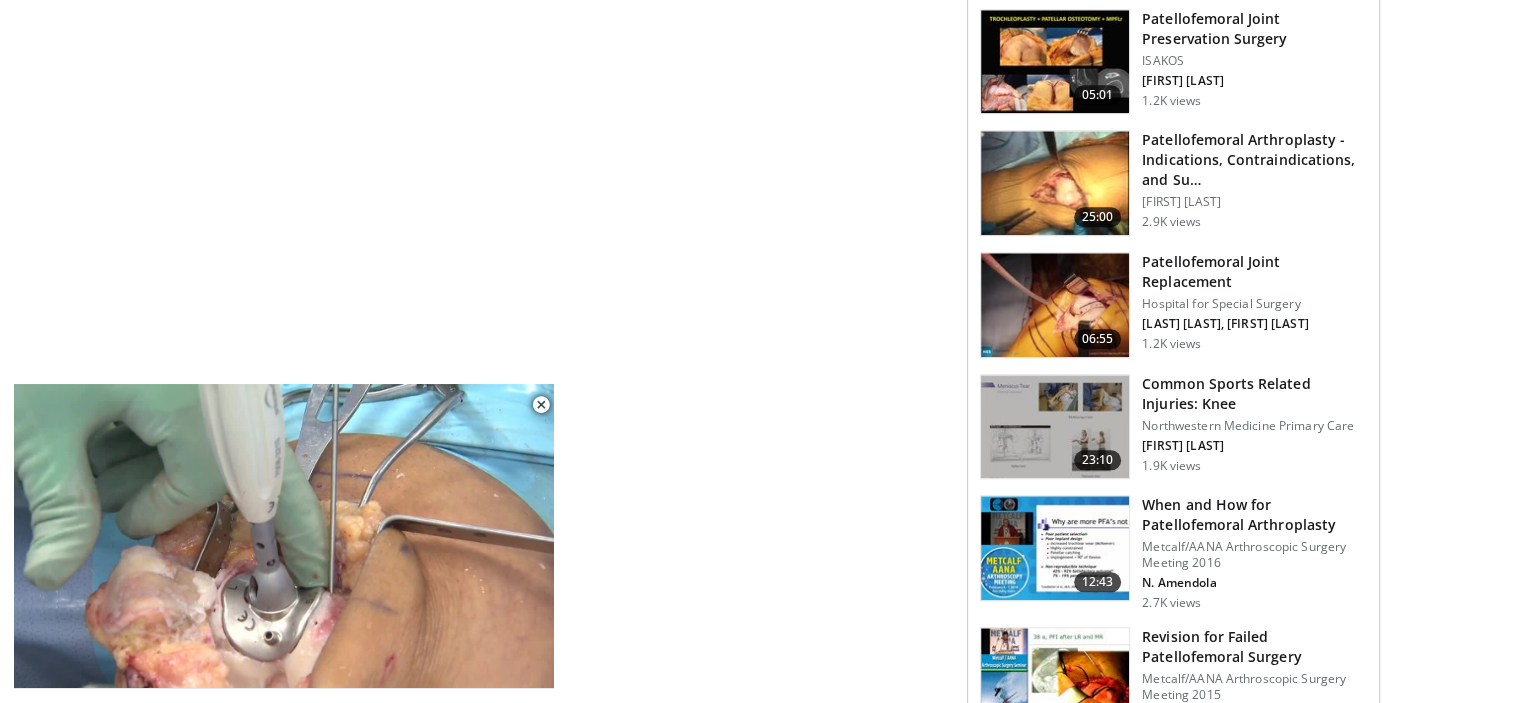 scroll, scrollTop: 1800, scrollLeft: 0, axis: vertical 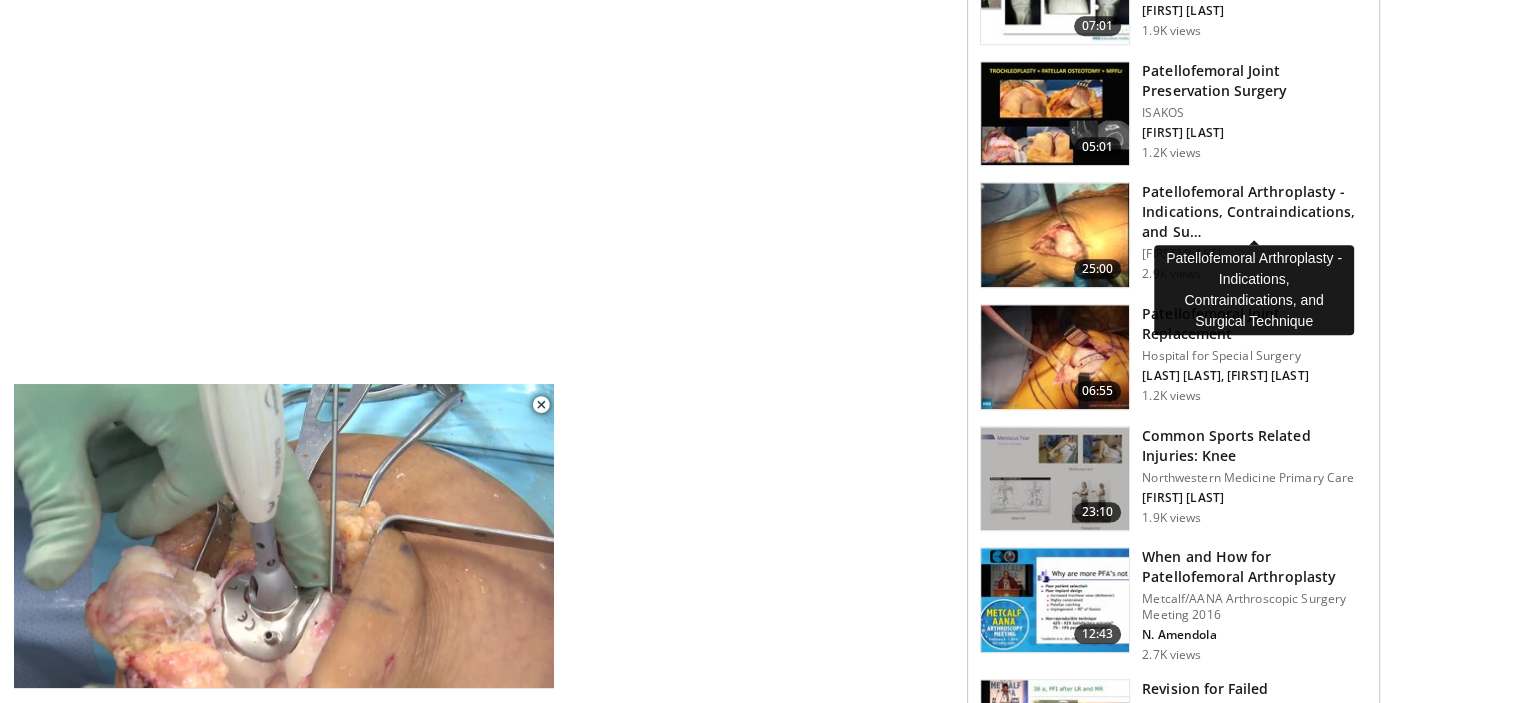 click on "Patellofemoral Arthroplasty - Indications, Contraindications, and Su…" at bounding box center (1254, 212) 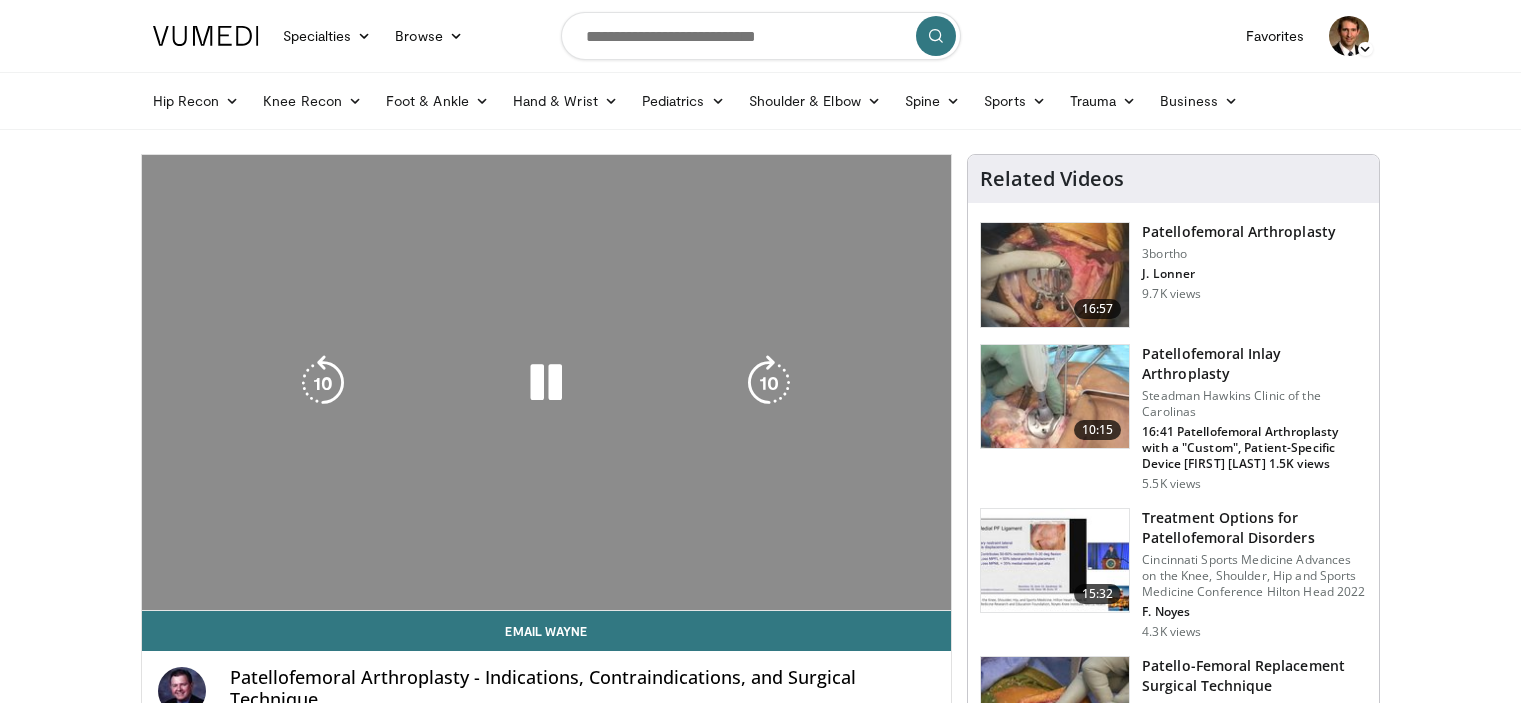 scroll, scrollTop: 0, scrollLeft: 0, axis: both 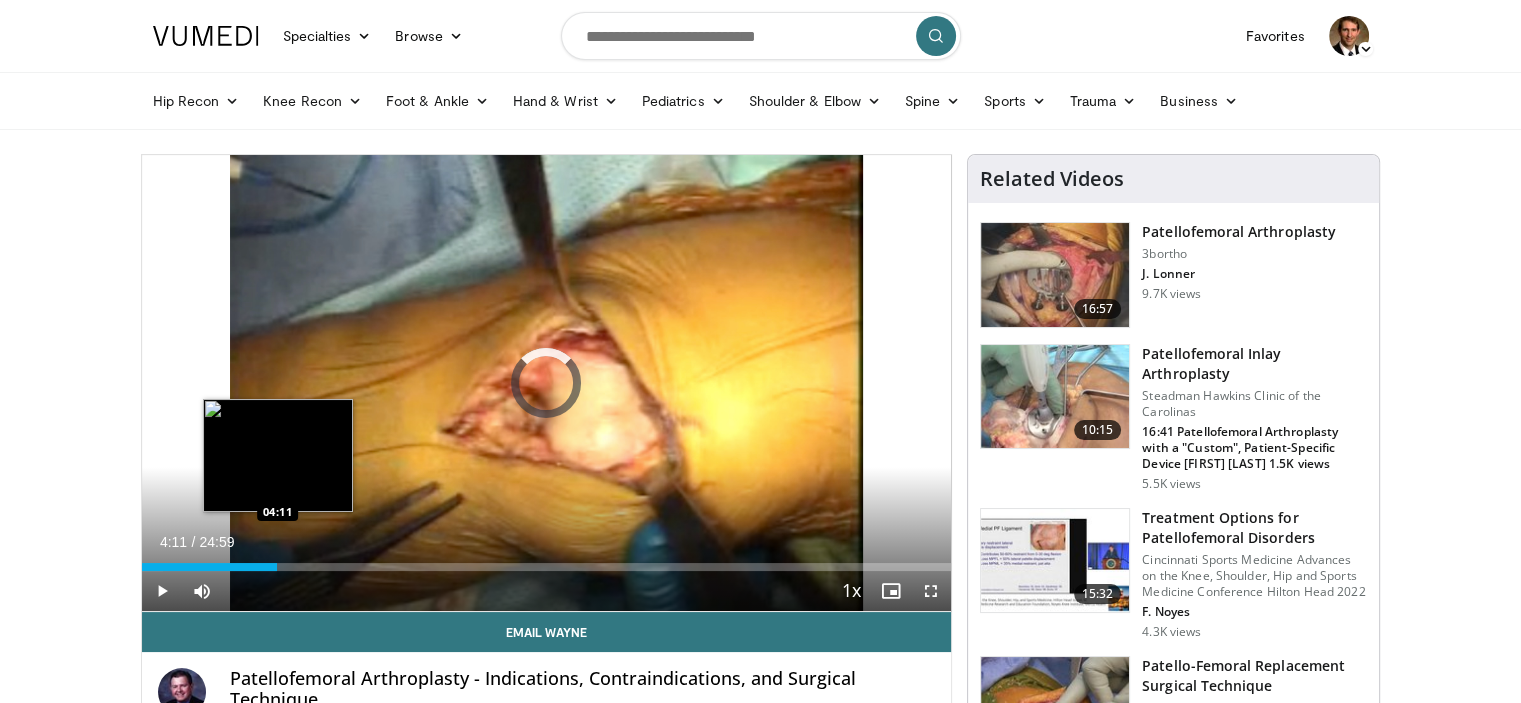click on "Loaded :  2.66% 00:01 04:11" at bounding box center [547, 567] 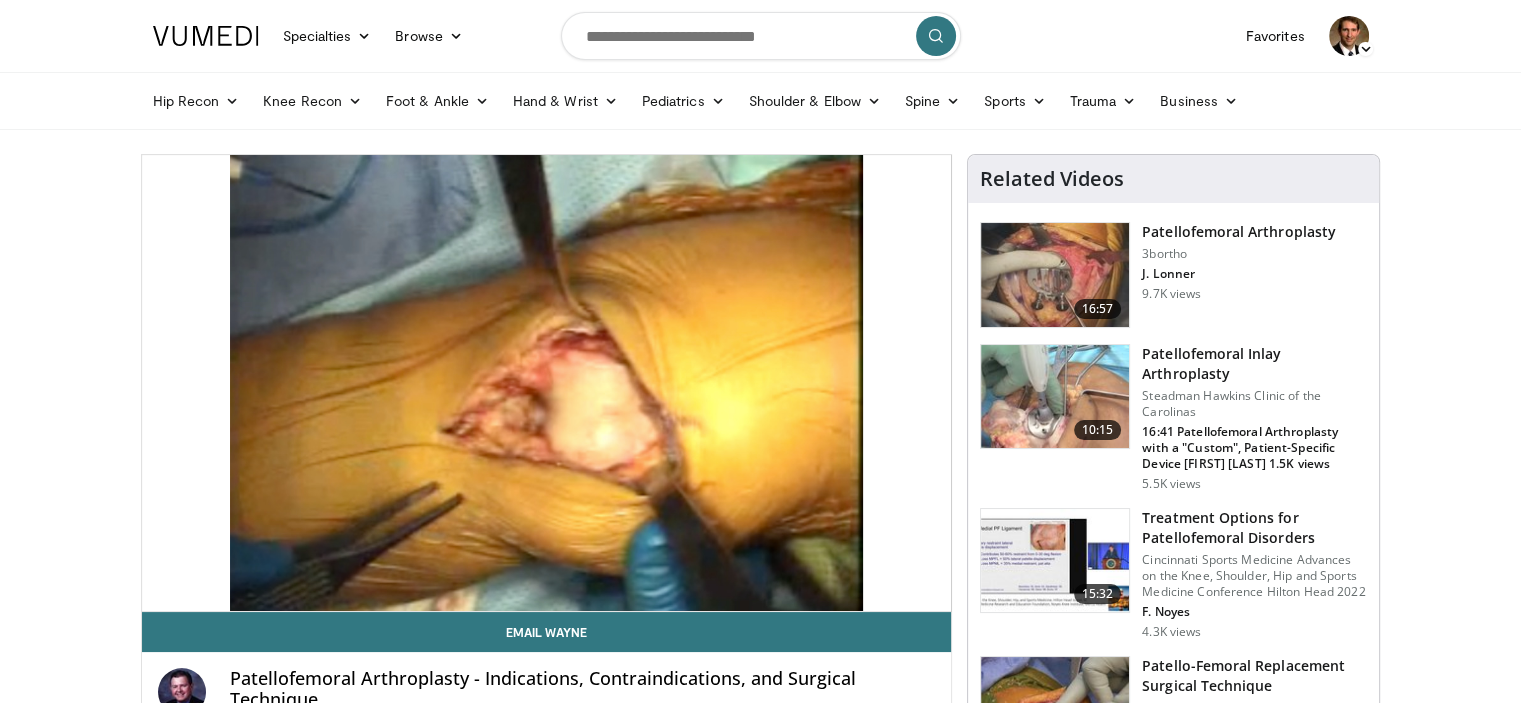 click on "10 seconds
Tap to unmute" at bounding box center (547, 383) 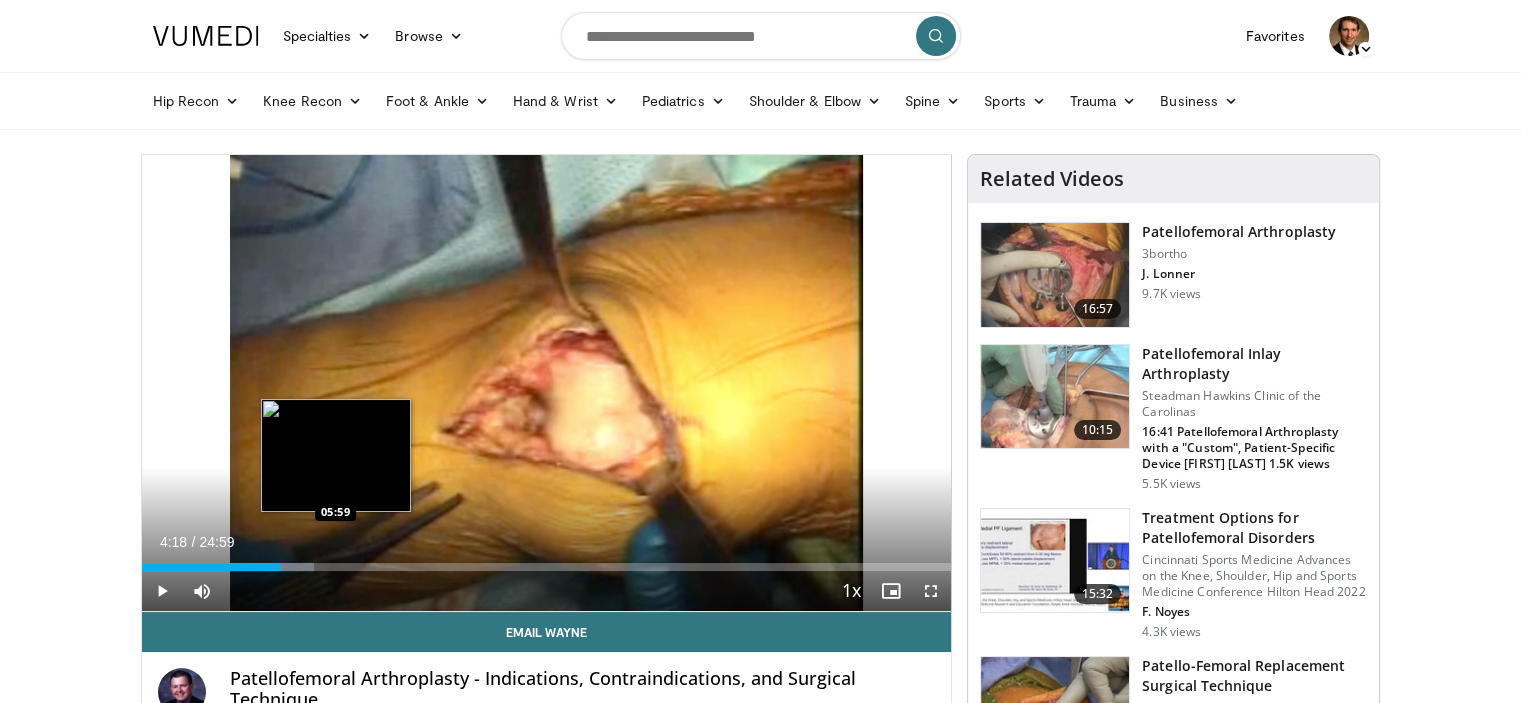 click on "Loaded :  21.31% 04:18 05:59" at bounding box center [547, 567] 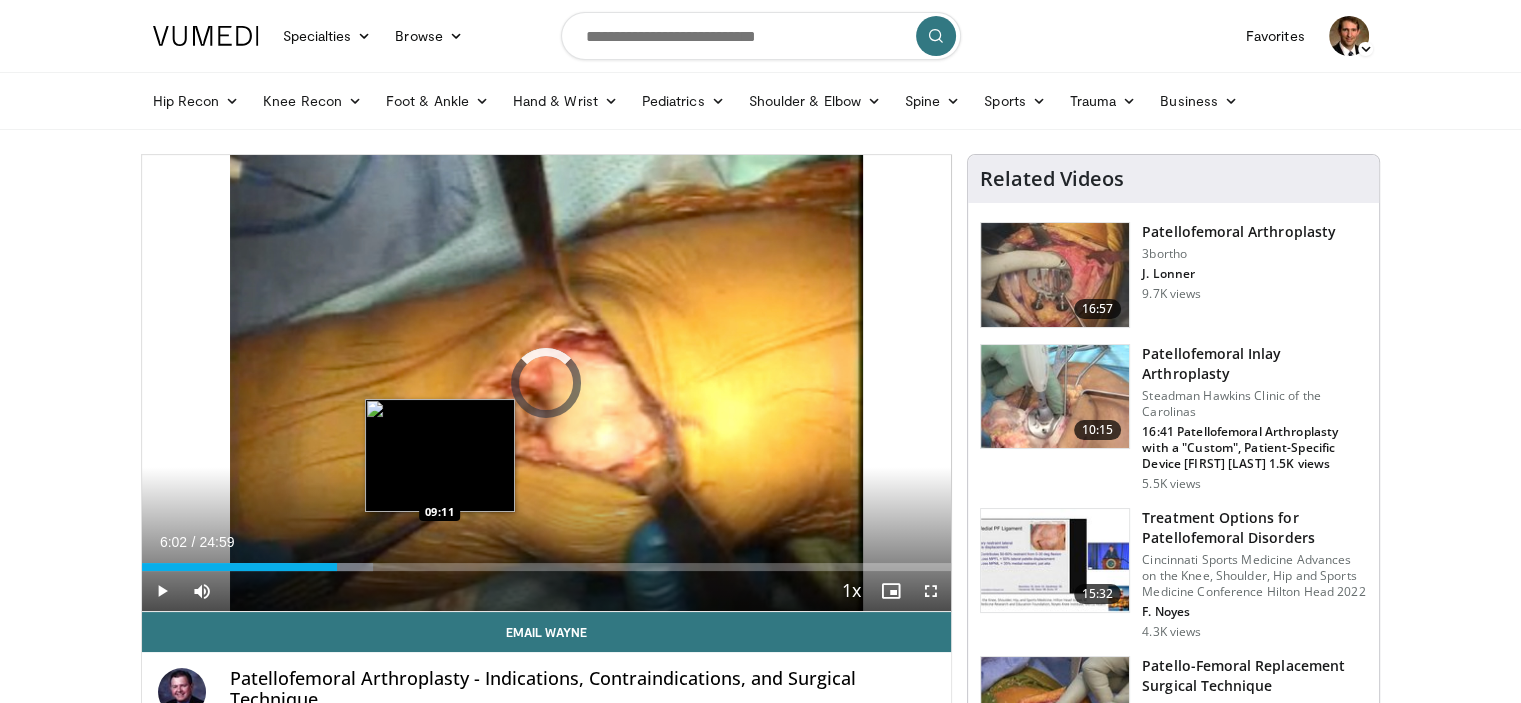 click on "Loaded :  28.63% 06:02 09:11" at bounding box center (547, 561) 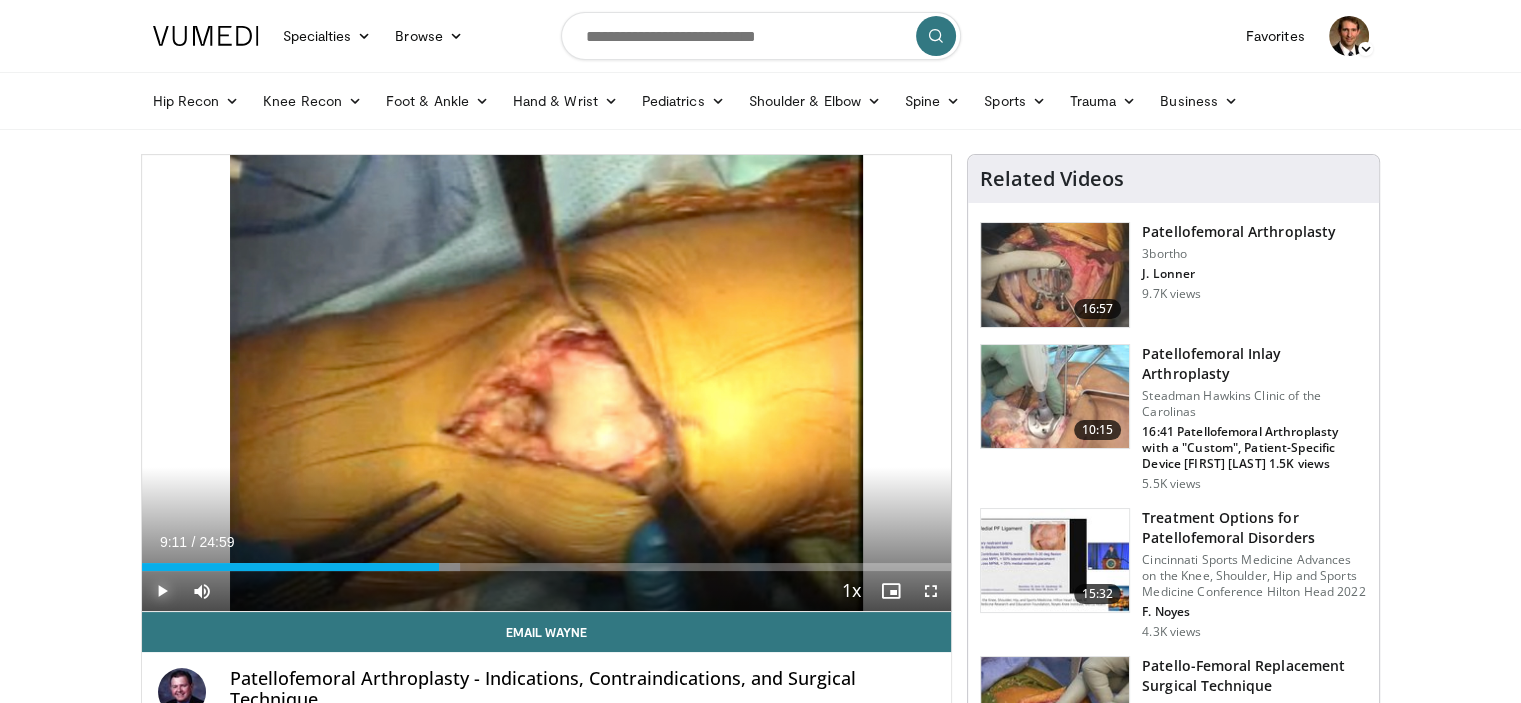 click at bounding box center (162, 591) 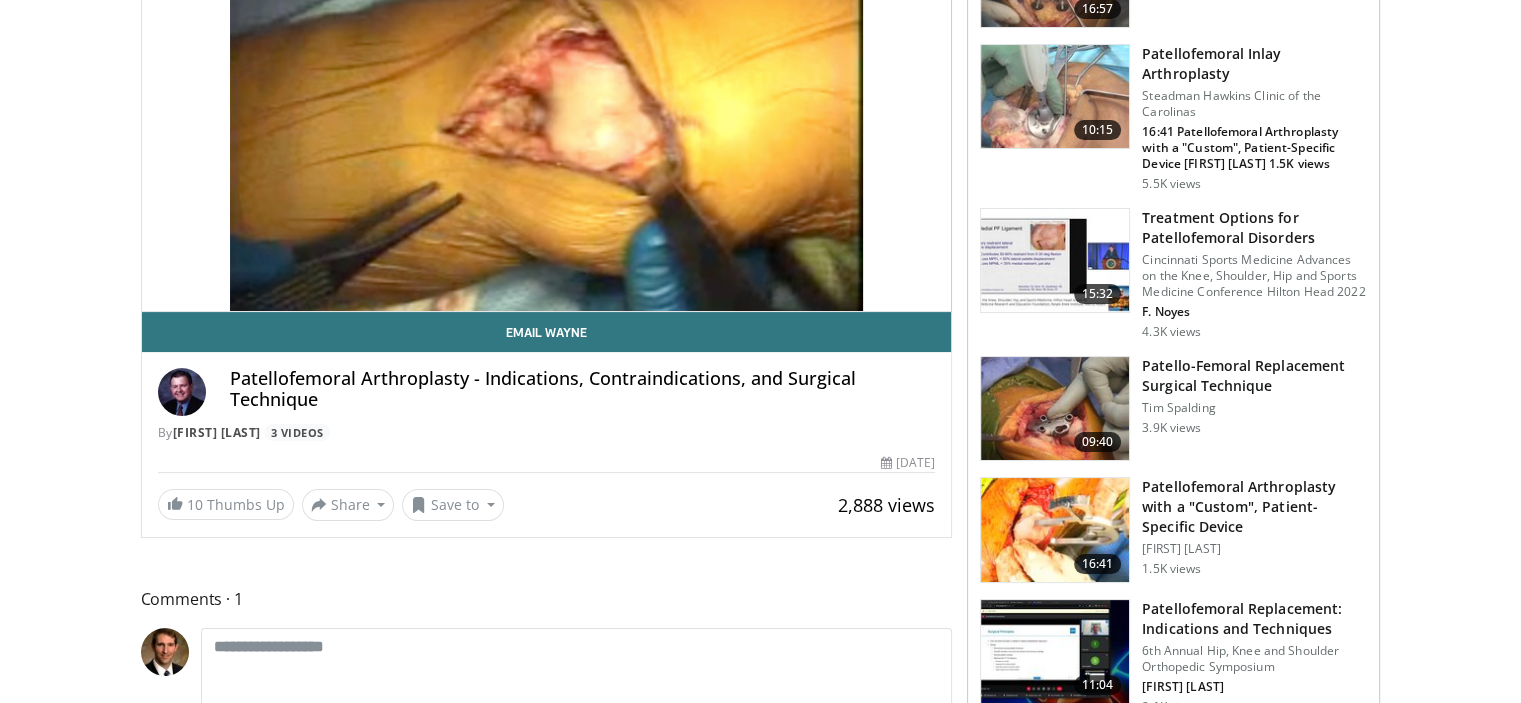 scroll, scrollTop: 0, scrollLeft: 0, axis: both 